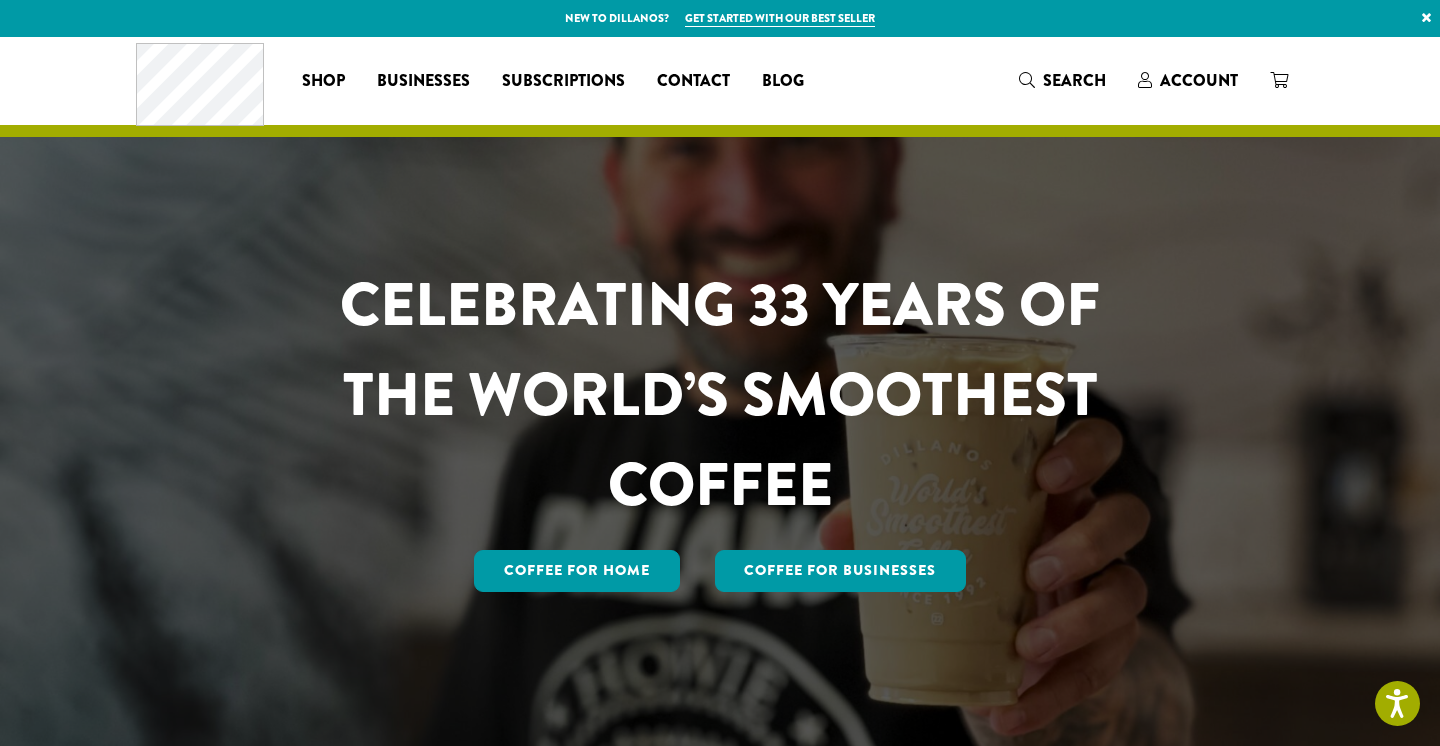 scroll, scrollTop: 0, scrollLeft: 0, axis: both 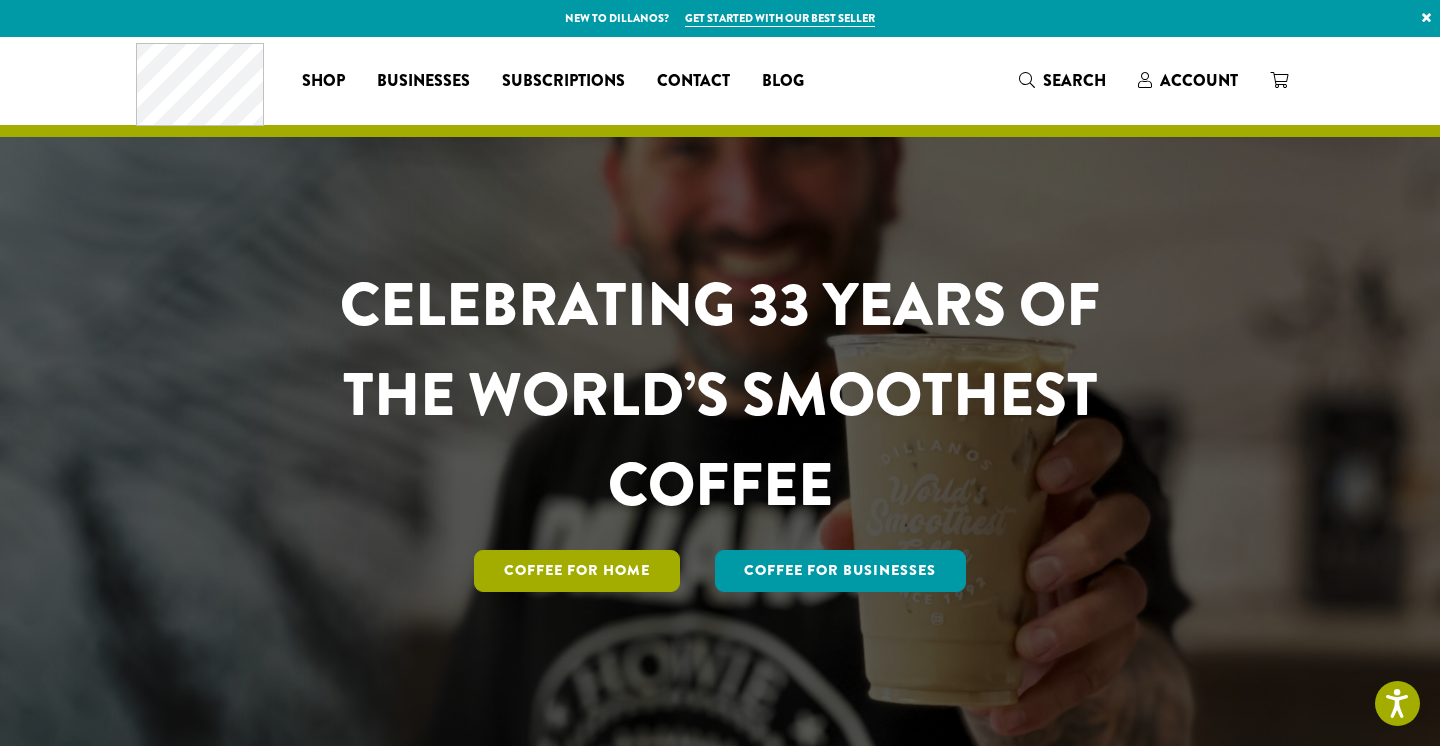 click on "Coffee for Home" at bounding box center (577, 571) 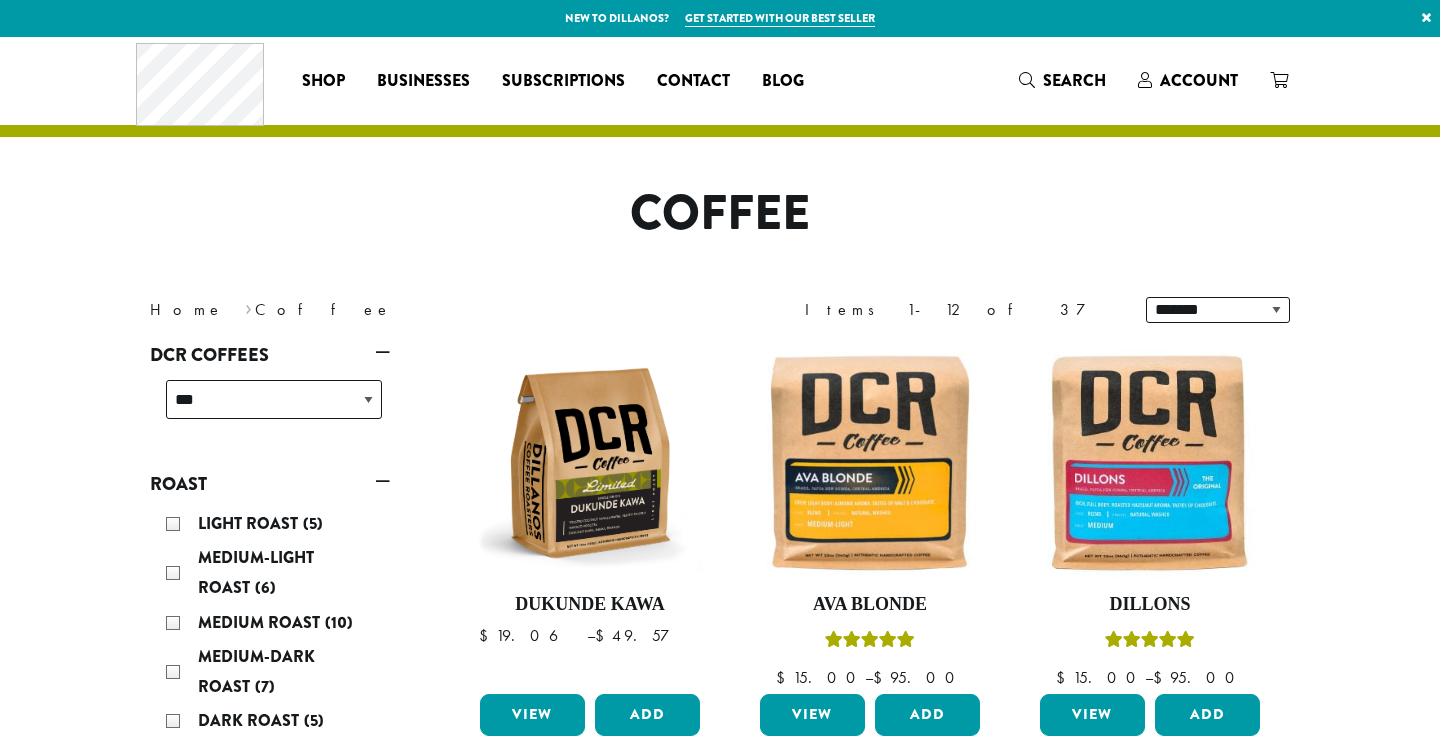 scroll, scrollTop: 0, scrollLeft: 0, axis: both 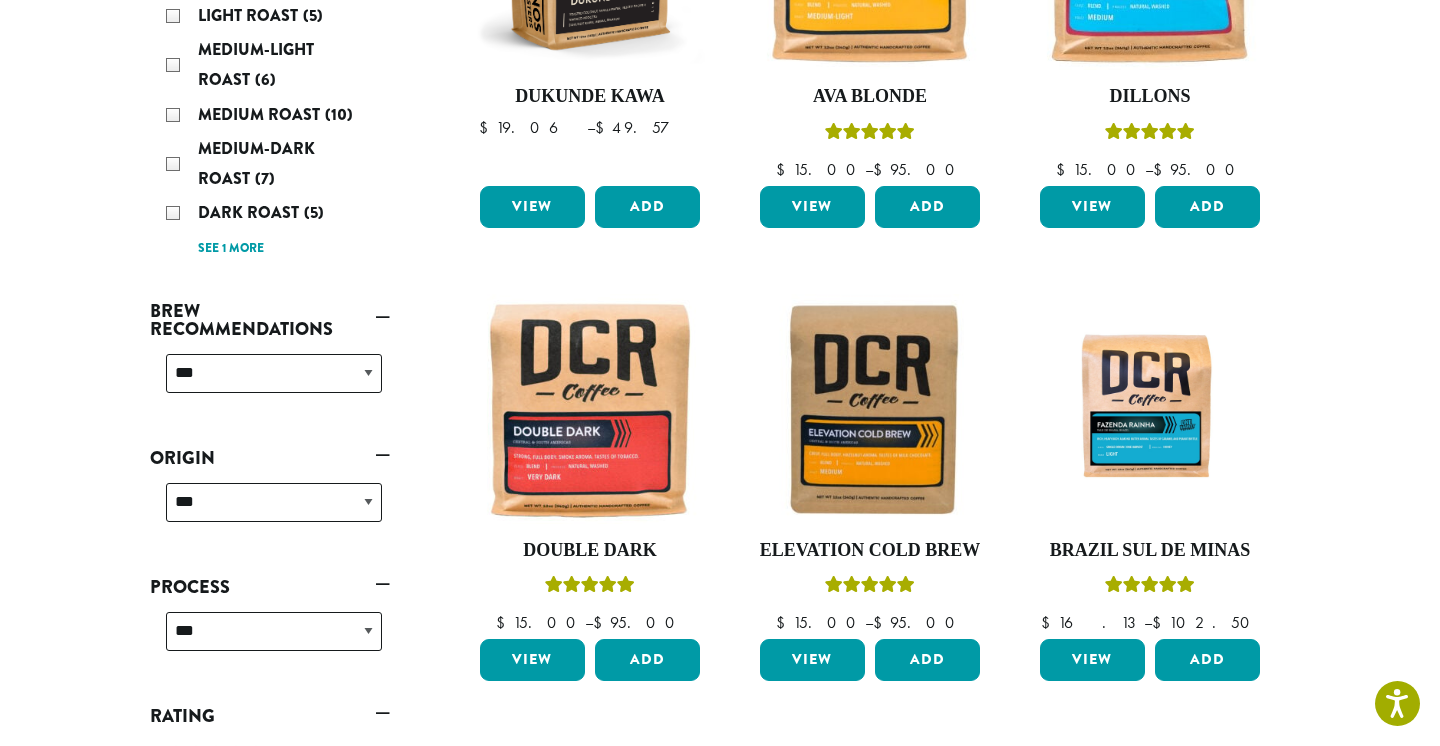 click on "**********" at bounding box center [274, 381] 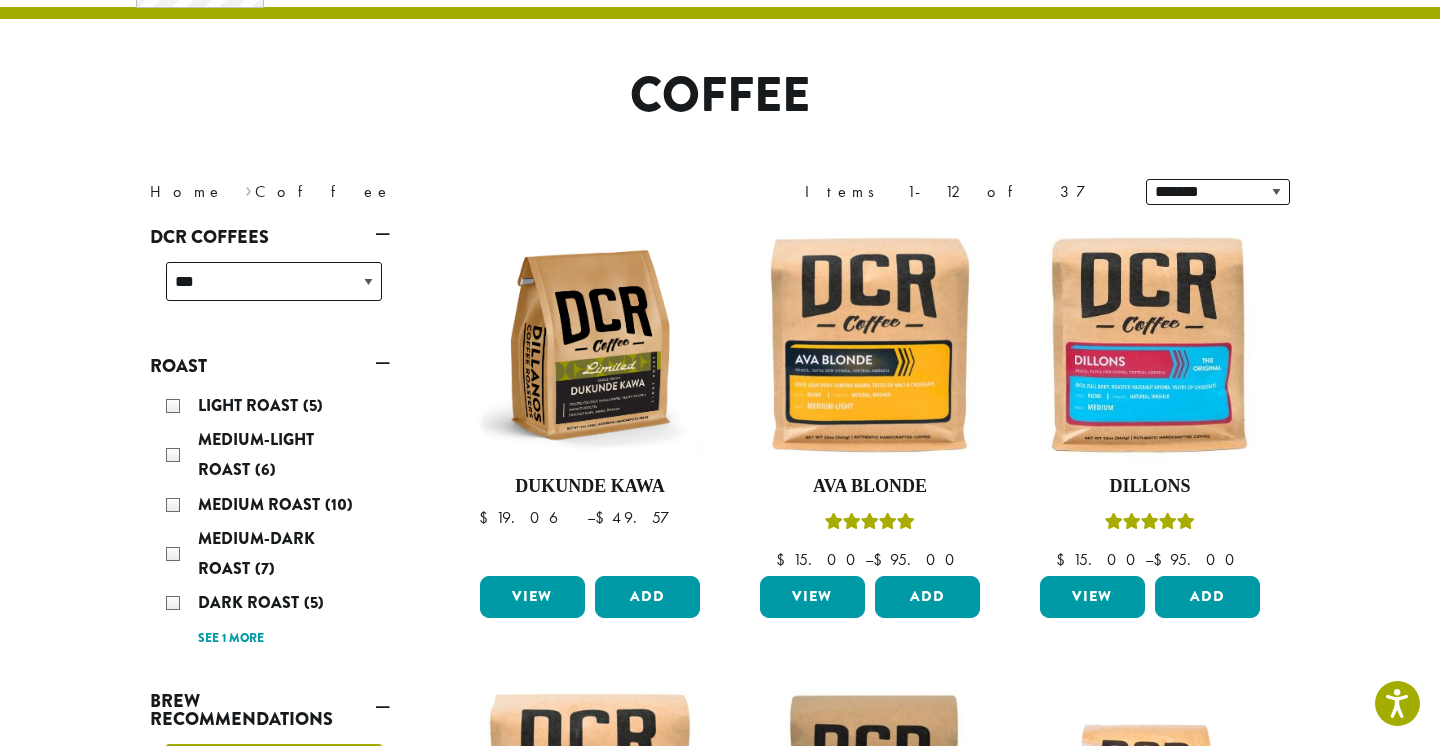 scroll, scrollTop: 124, scrollLeft: 0, axis: vertical 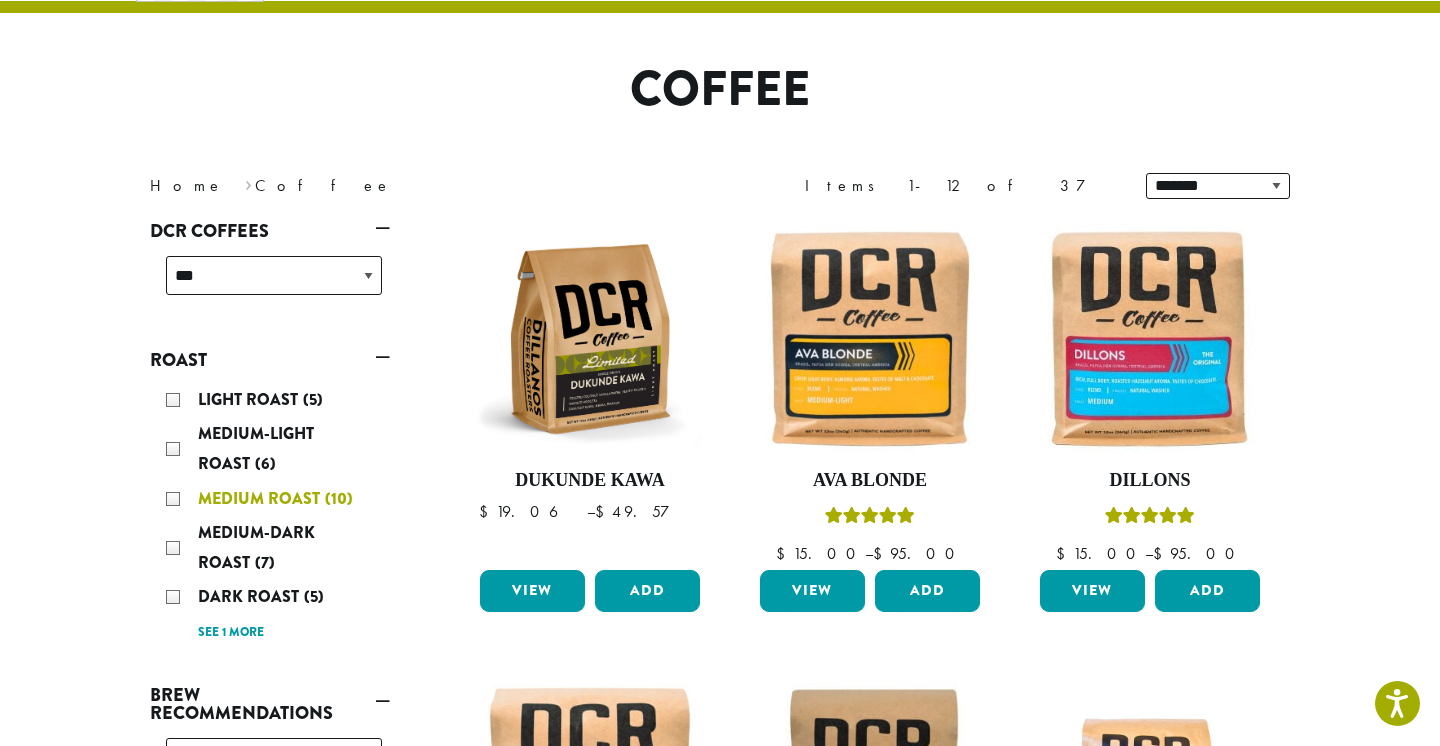 click on "Medium Roast (10)" at bounding box center [274, 499] 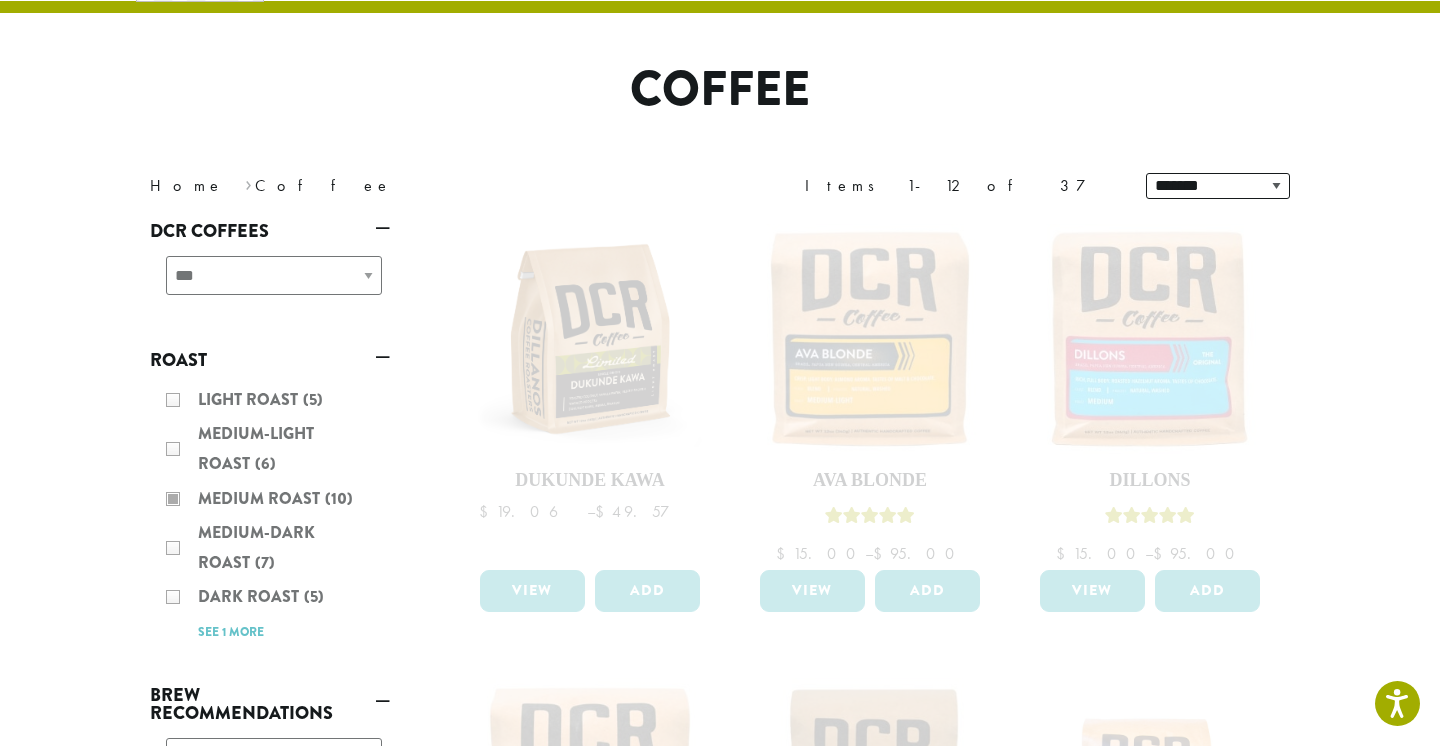 click on "Light Roast (5) Medium-Light Roast (6) Medium Roast (10) Medium-Dark Roast (7) Dark Roast (5) Very-Dark Roast (1) See 1 more See less" at bounding box center [270, 515] 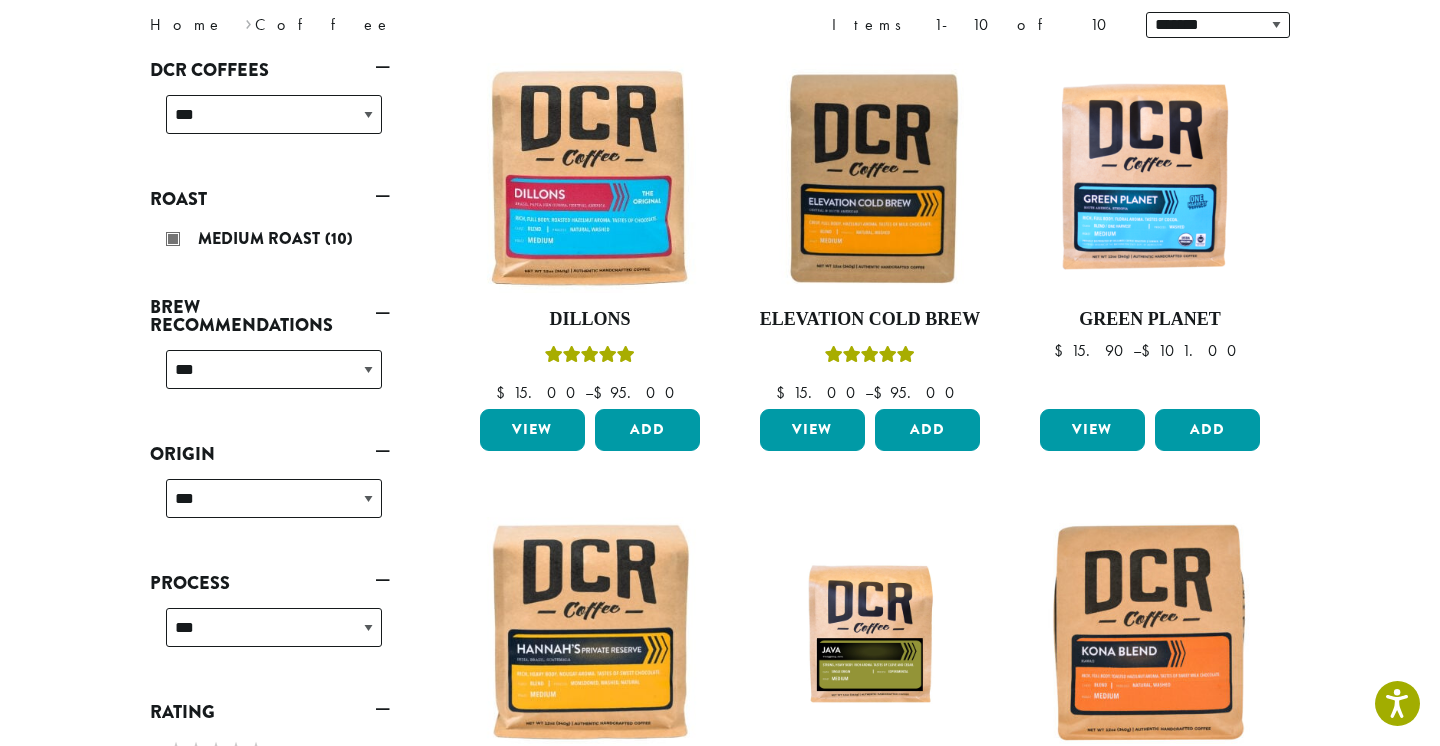 scroll, scrollTop: 278, scrollLeft: 0, axis: vertical 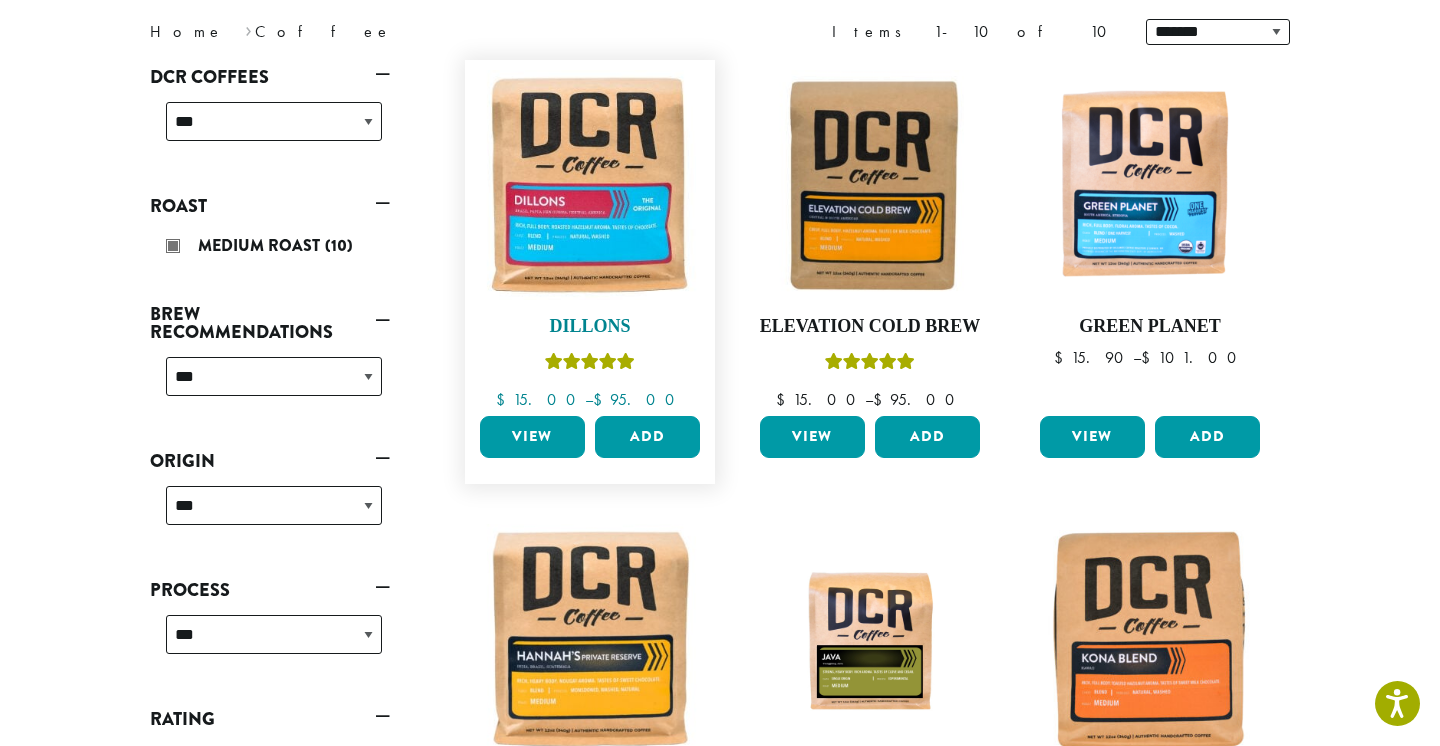 click at bounding box center [590, 185] 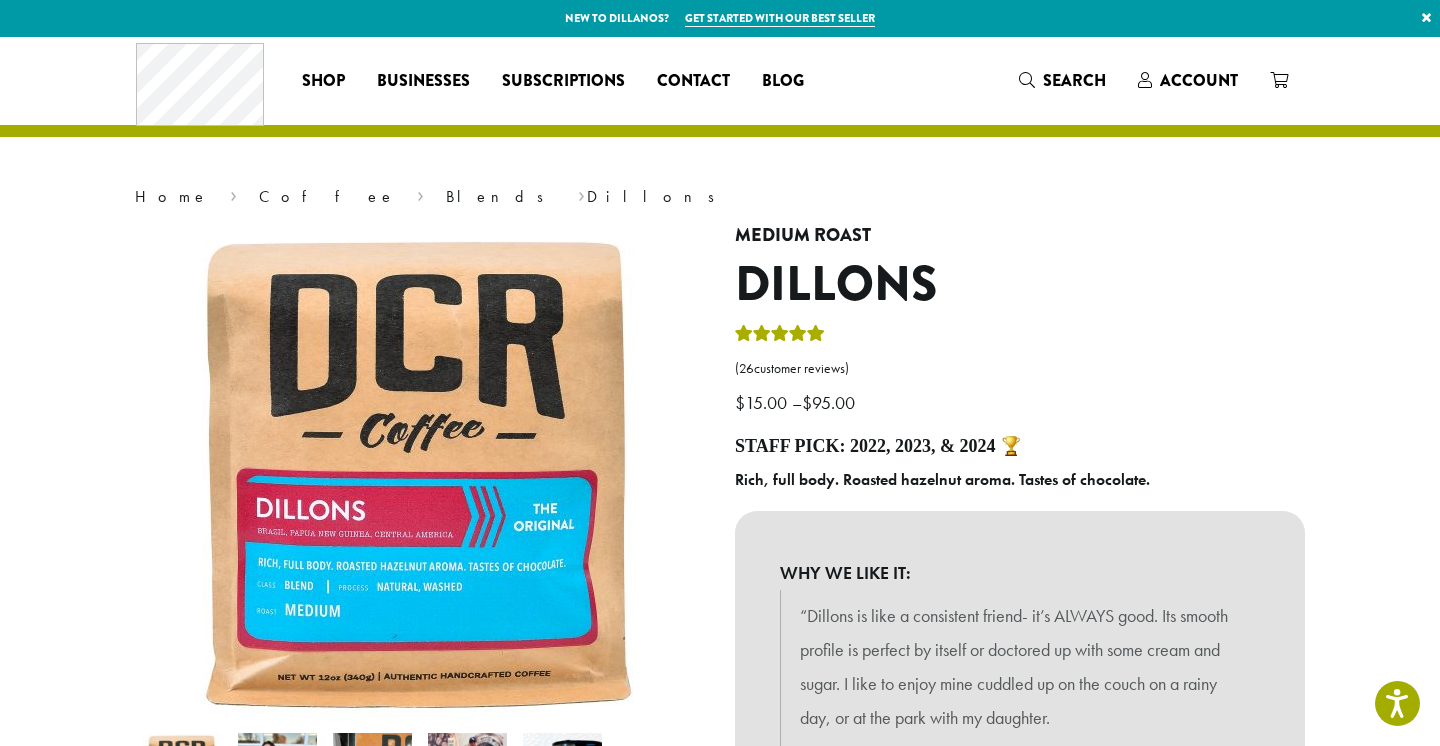 scroll, scrollTop: 0, scrollLeft: 0, axis: both 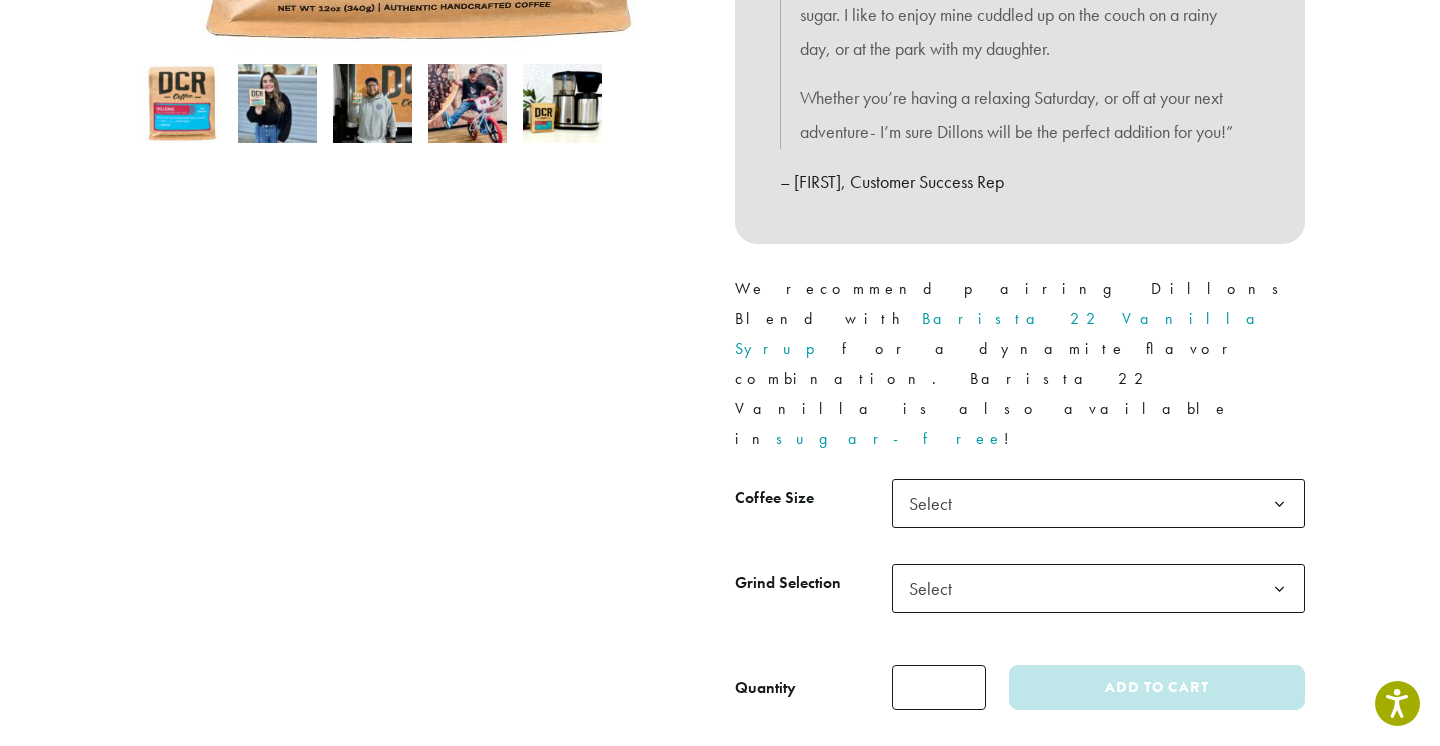 click 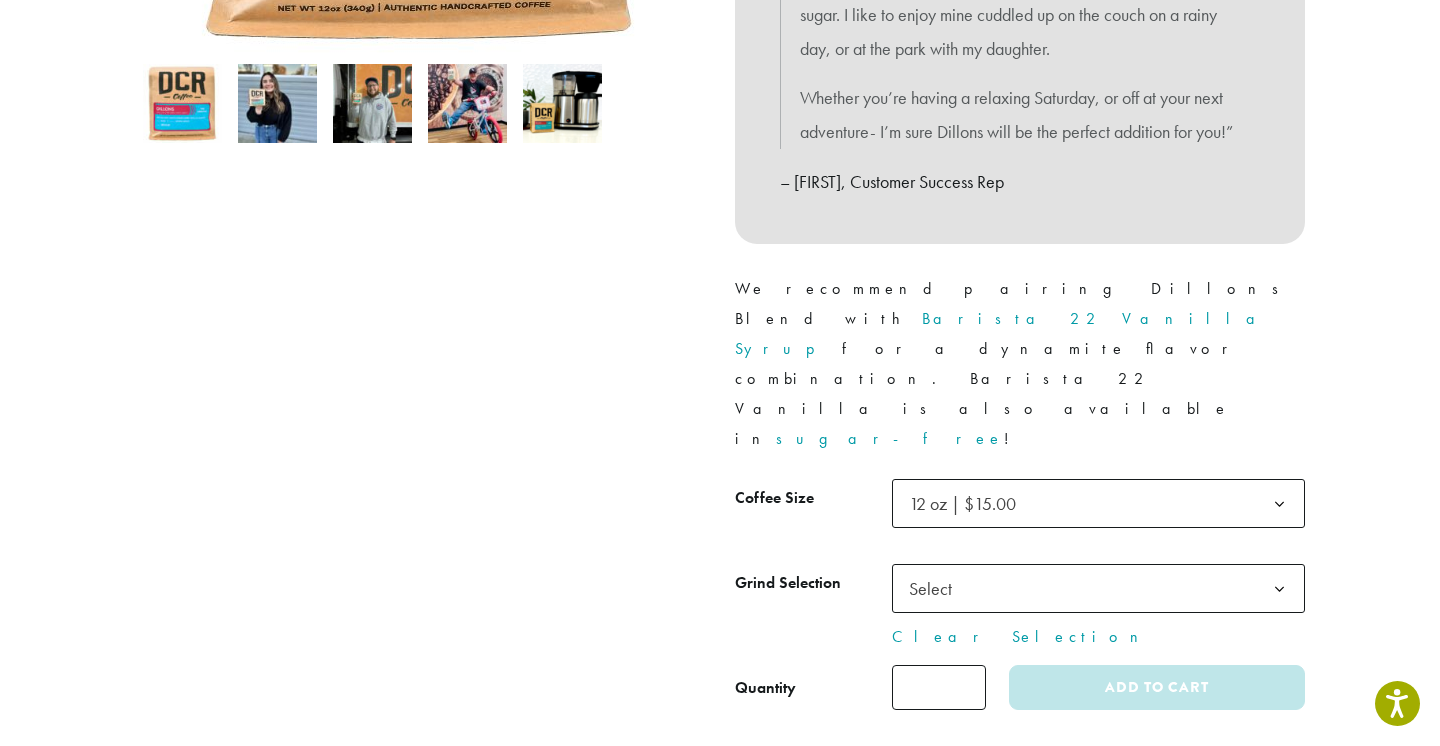 click 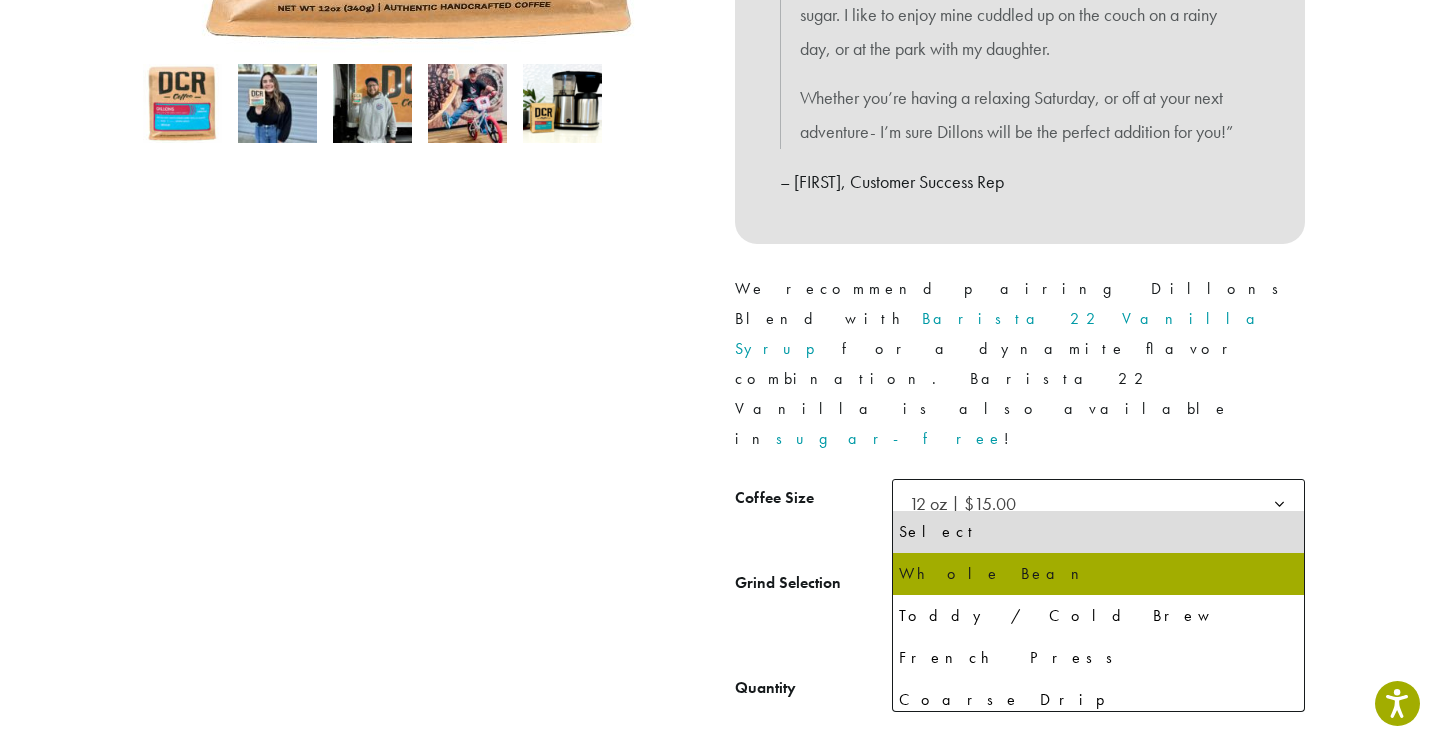 select on "*********" 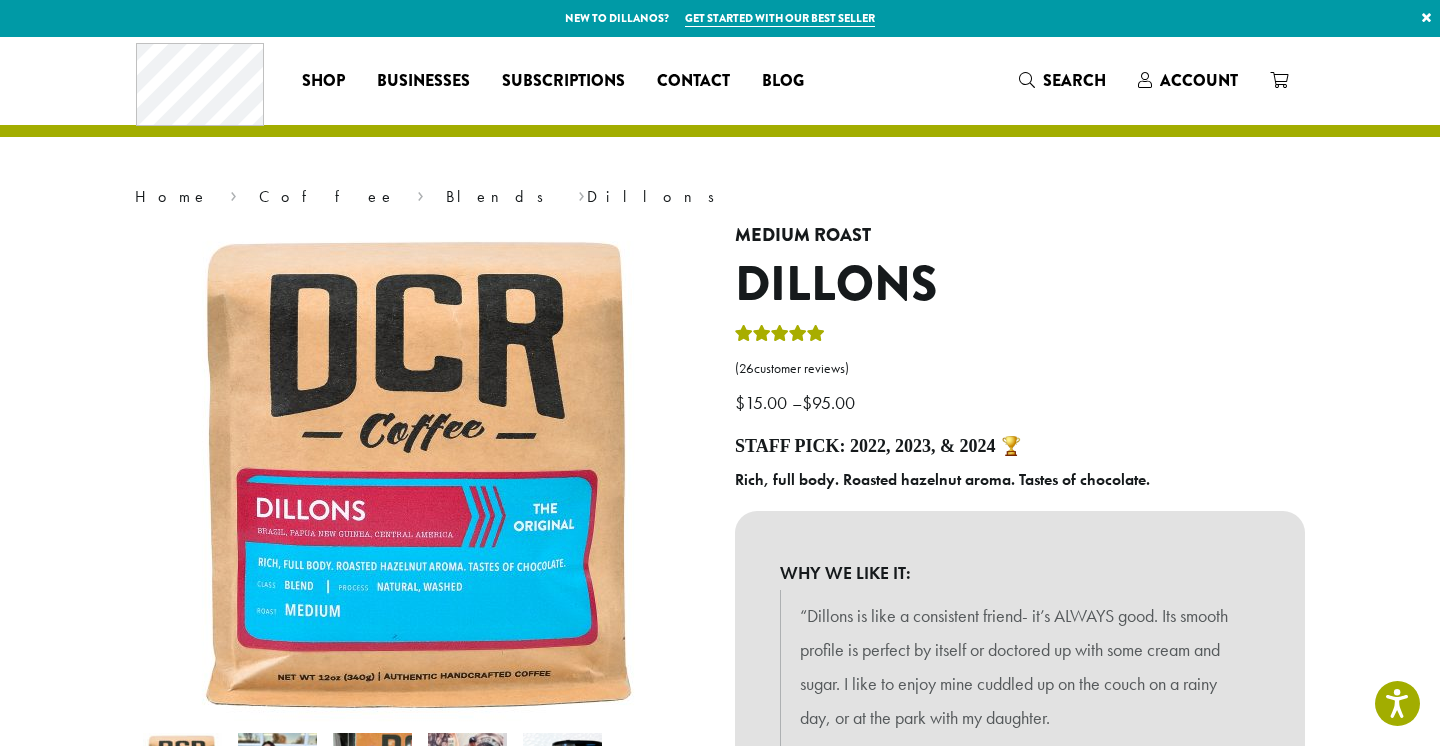 scroll, scrollTop: 0, scrollLeft: 0, axis: both 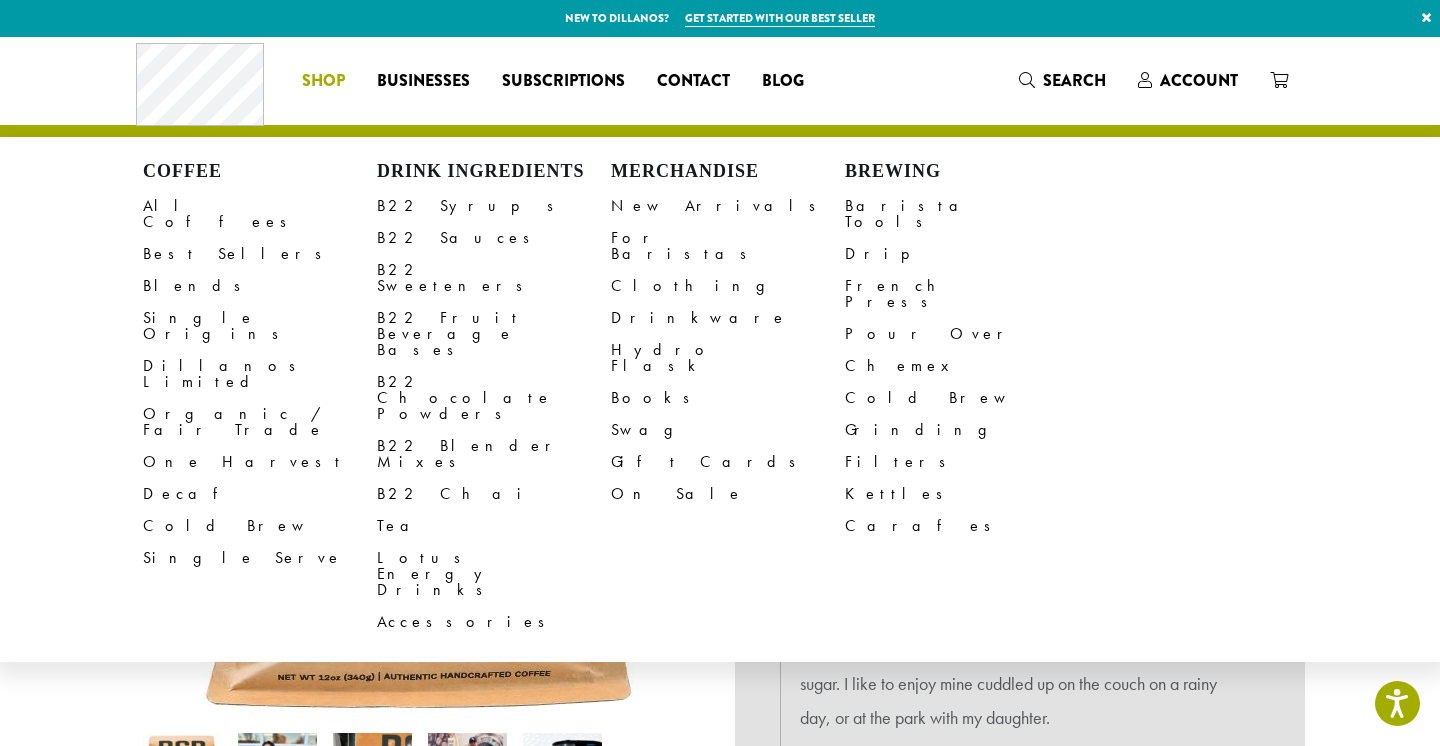 click on "Shop" at bounding box center (323, 81) 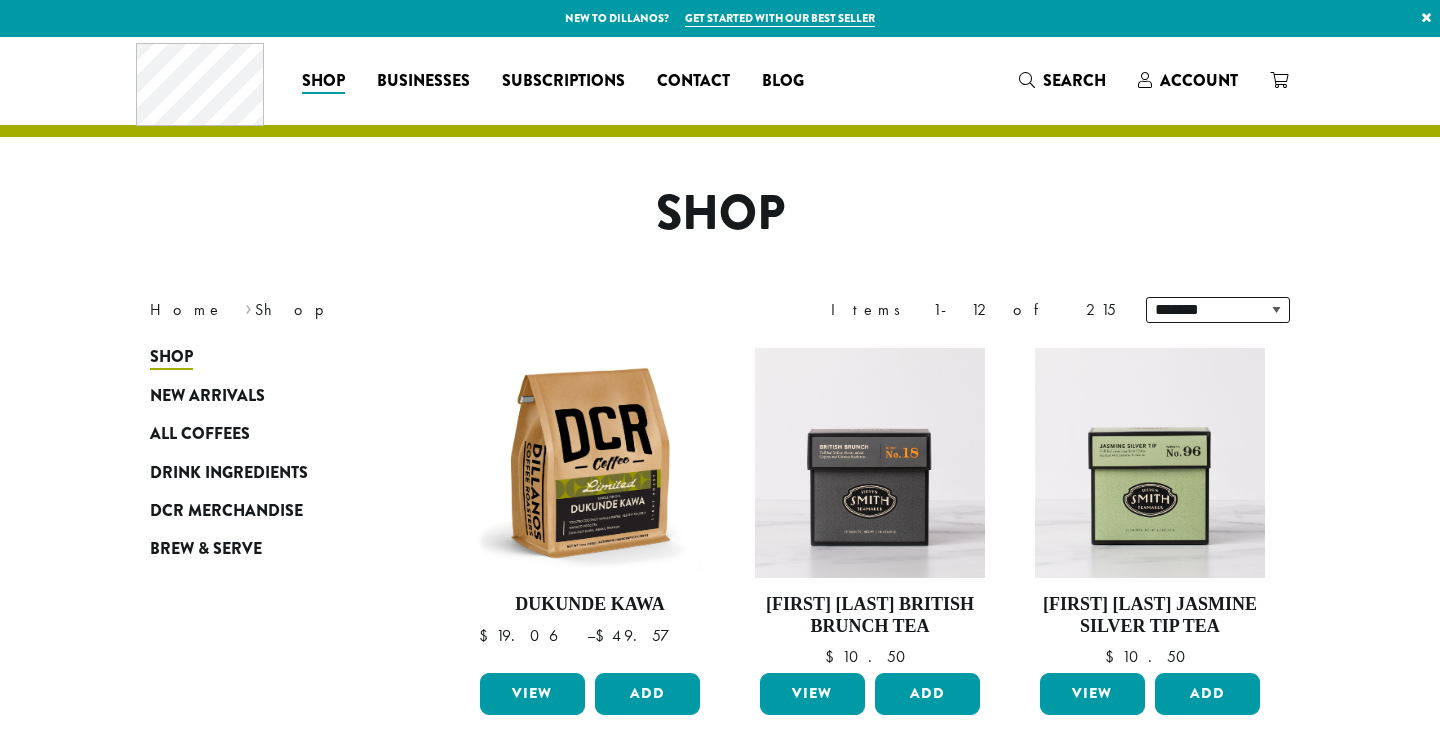 scroll, scrollTop: 0, scrollLeft: 0, axis: both 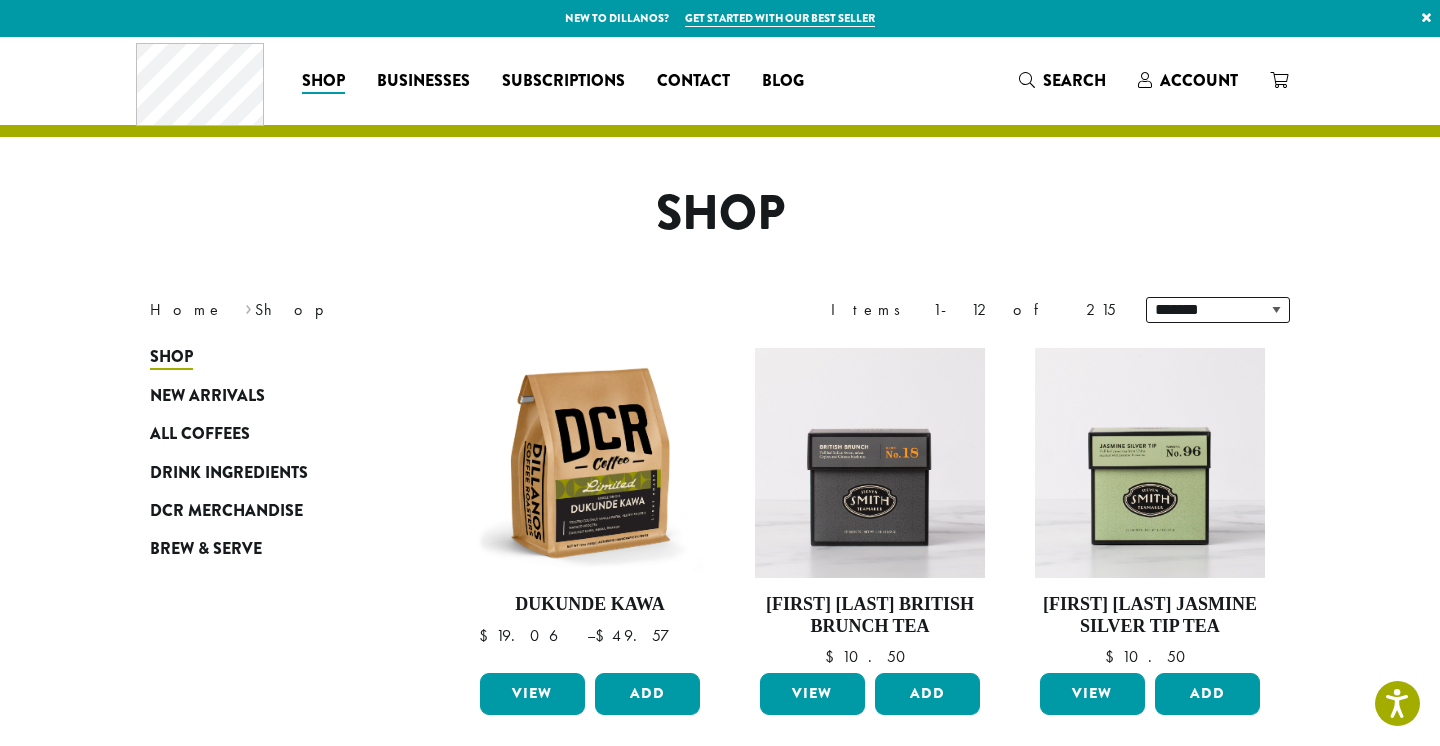 click on "Get started with our best seller" at bounding box center (780, 18) 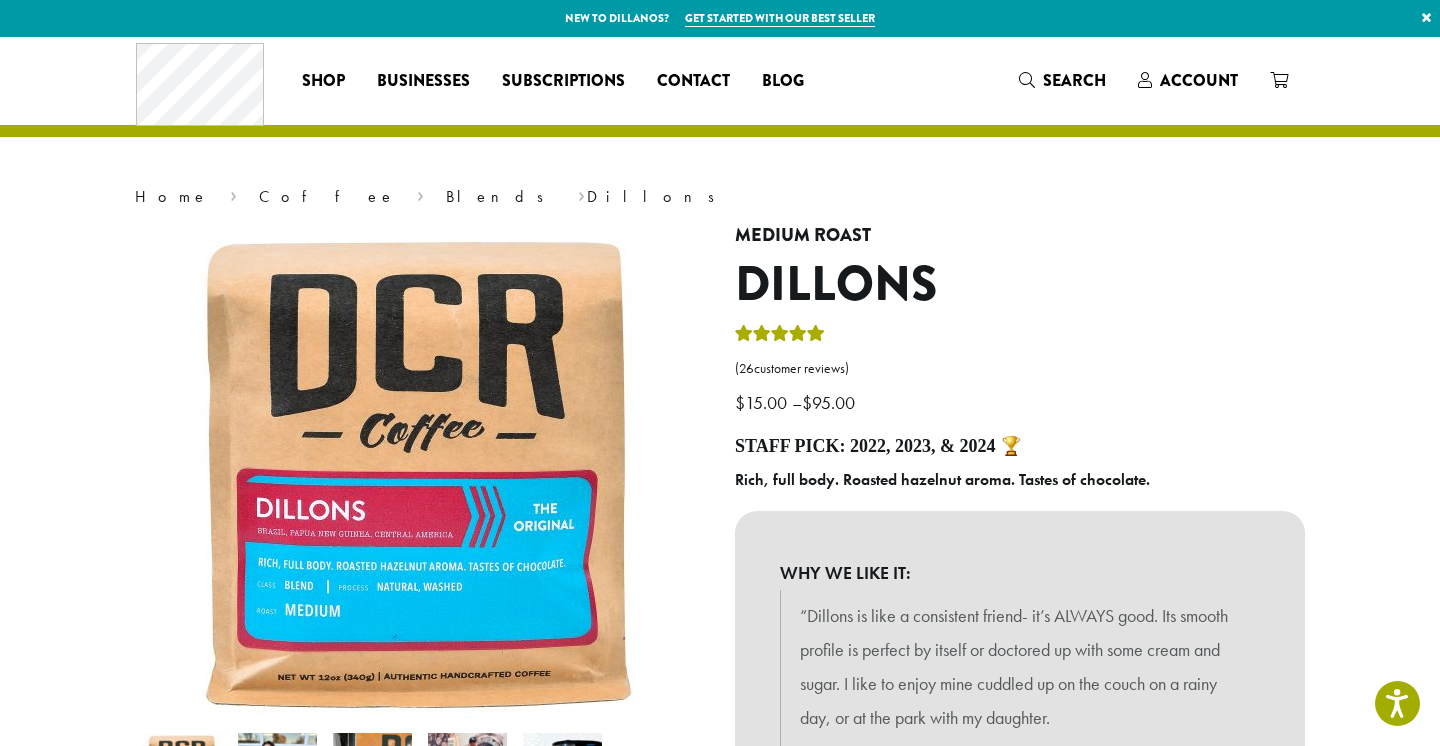 scroll, scrollTop: 0, scrollLeft: 0, axis: both 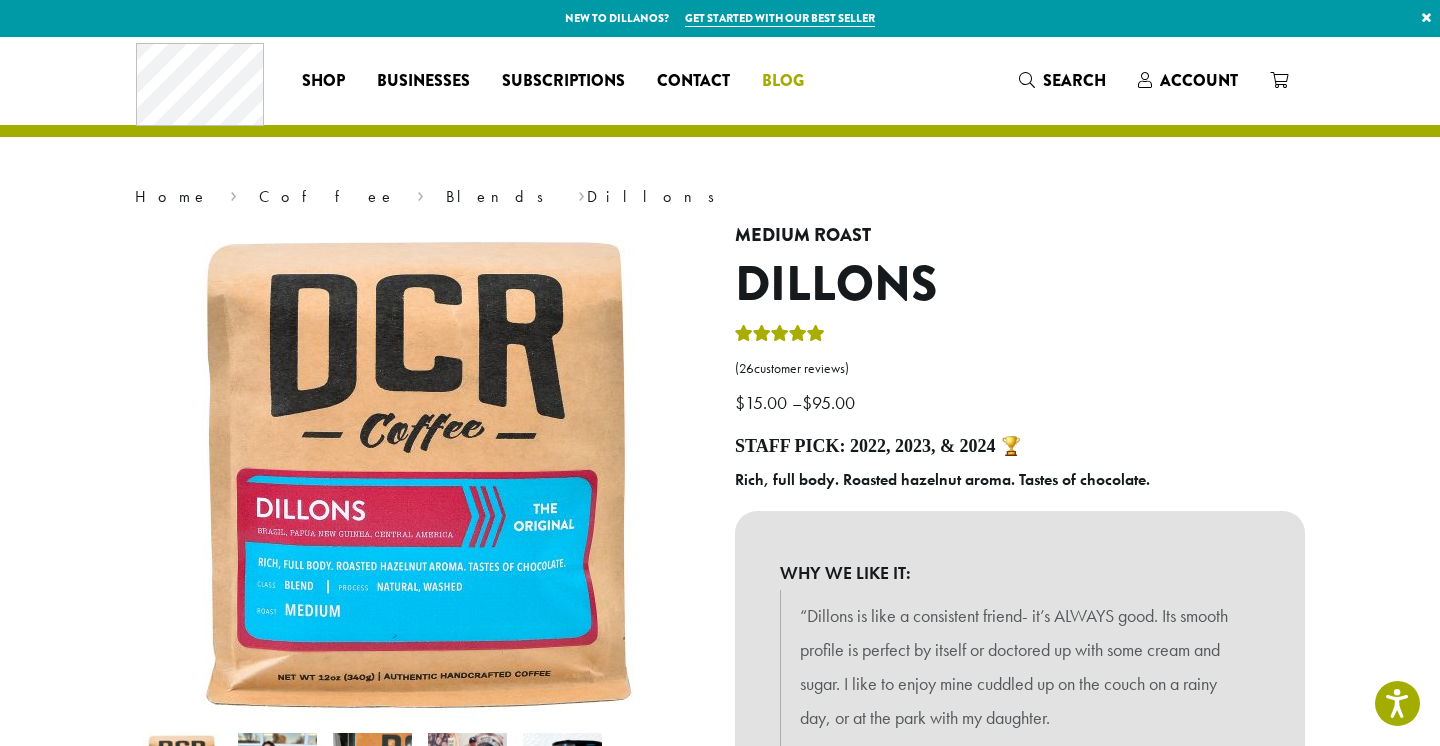 click on "Blog" at bounding box center [783, 81] 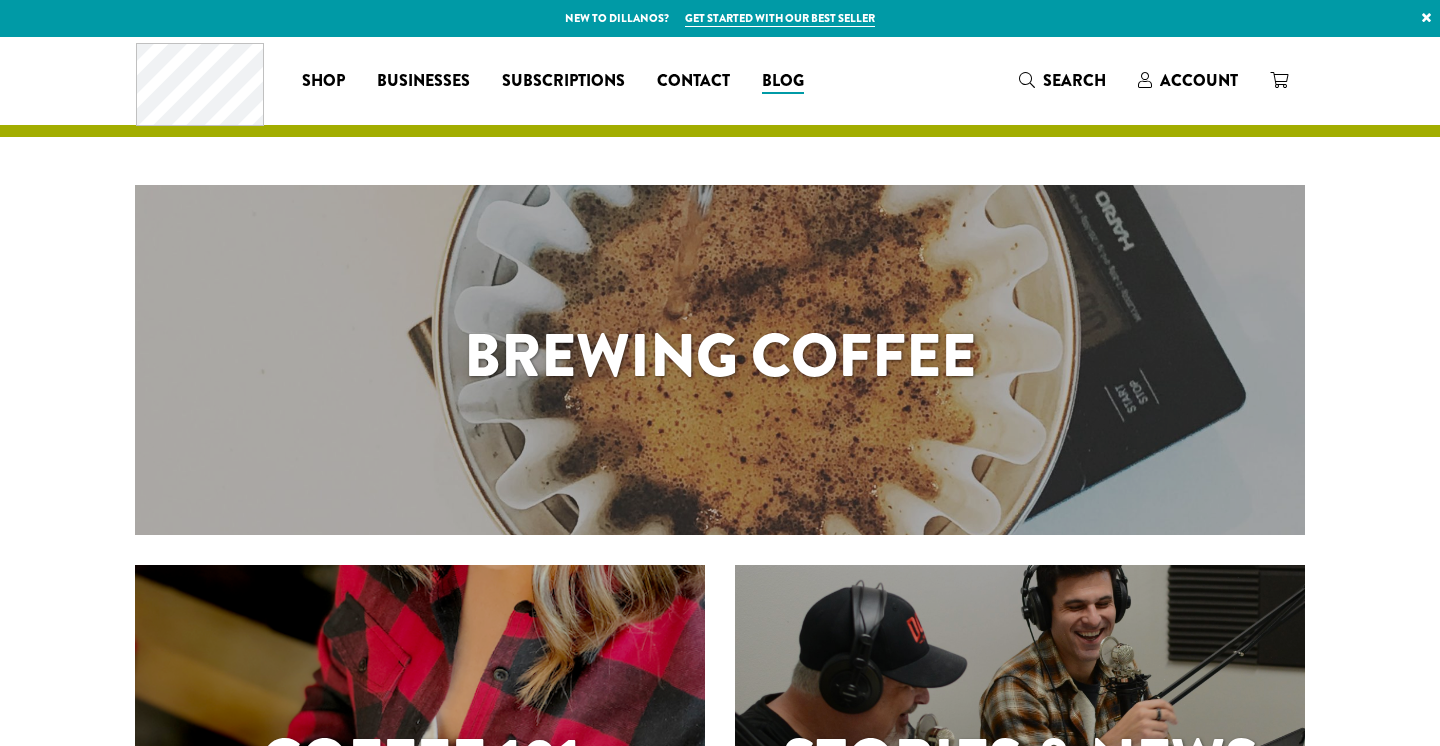 scroll, scrollTop: 0, scrollLeft: 0, axis: both 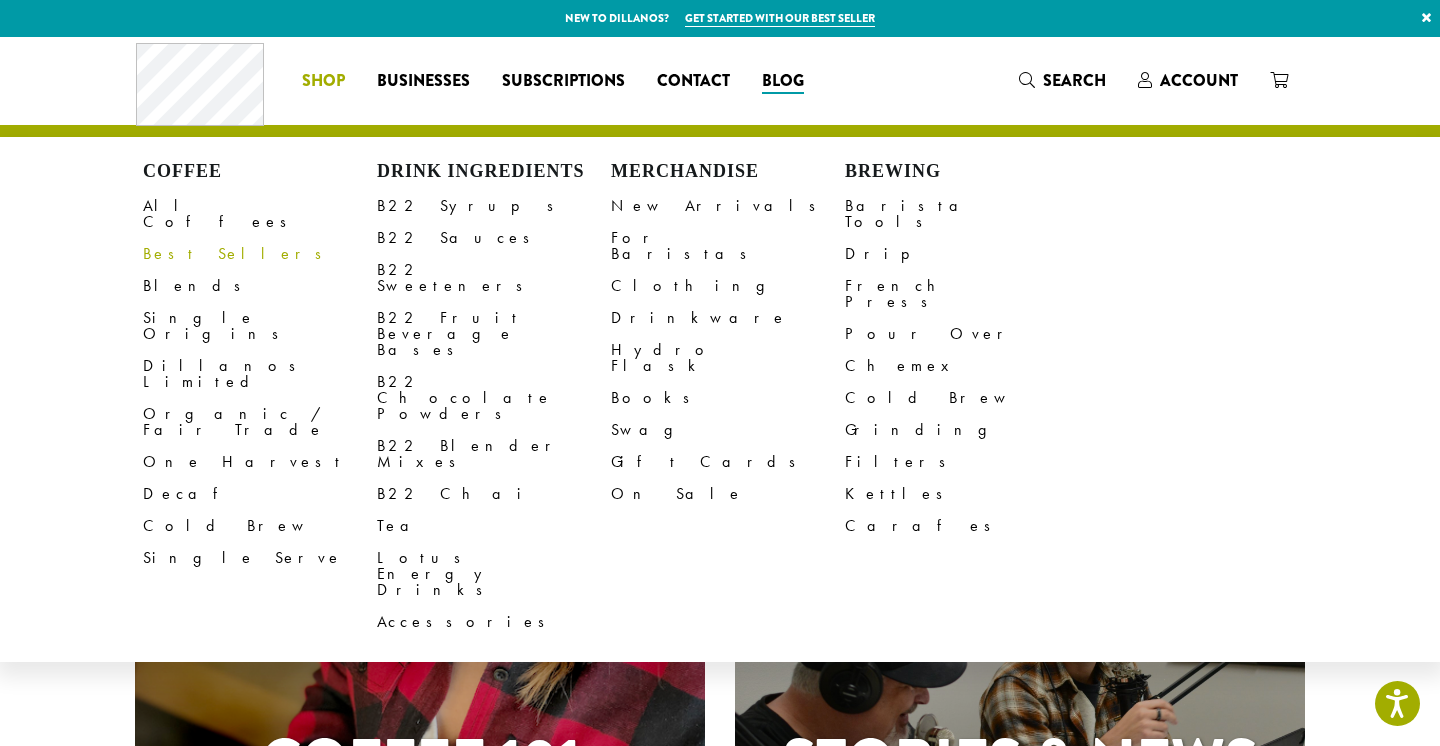 click on "Best Sellers" at bounding box center [260, 254] 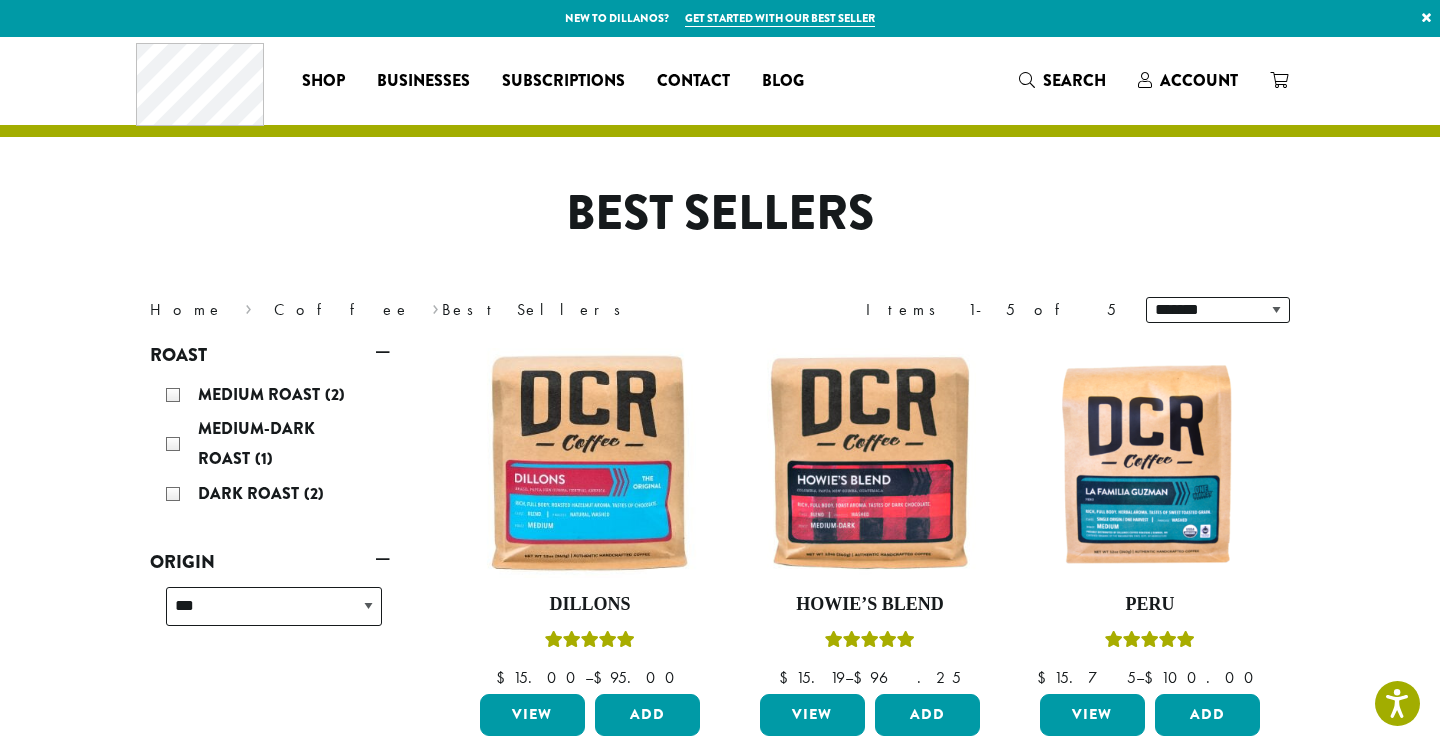 scroll, scrollTop: 0, scrollLeft: 0, axis: both 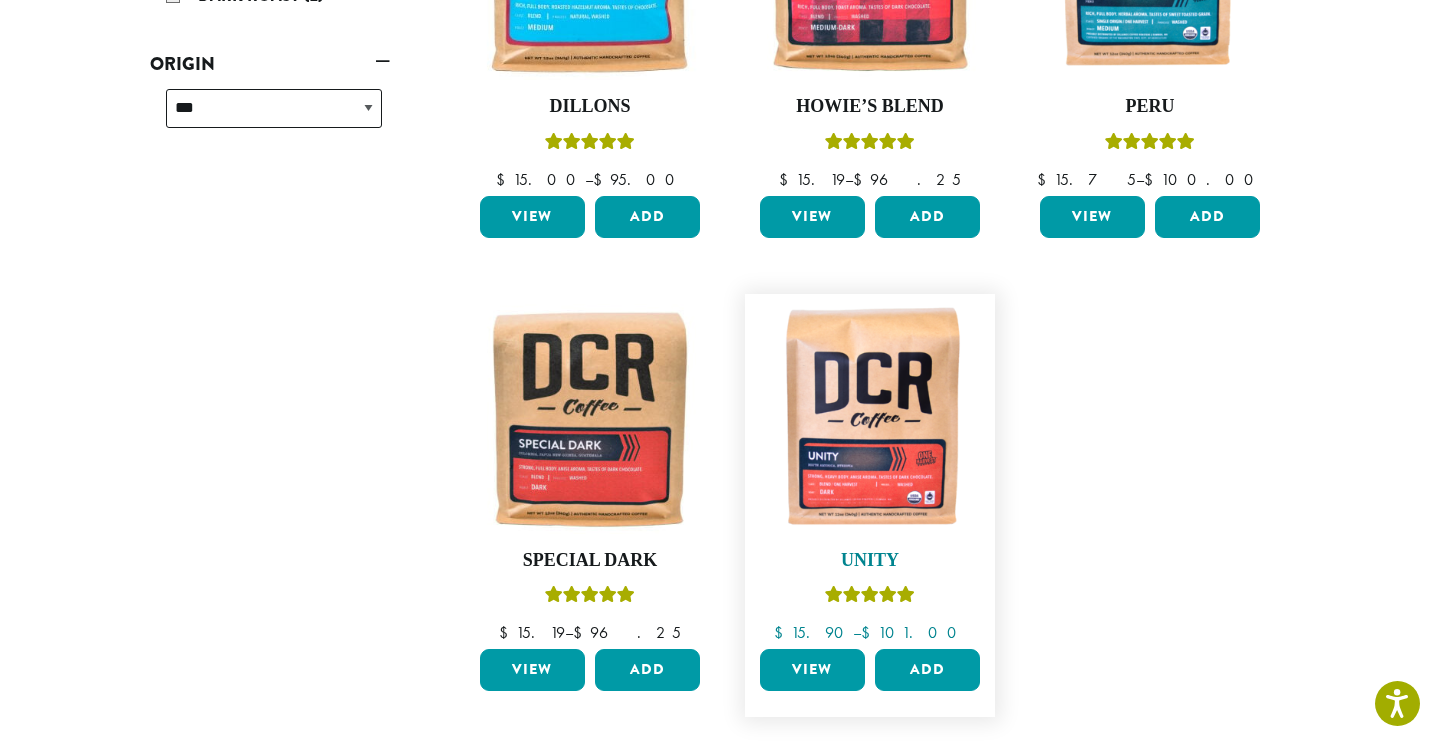 click at bounding box center (870, 419) 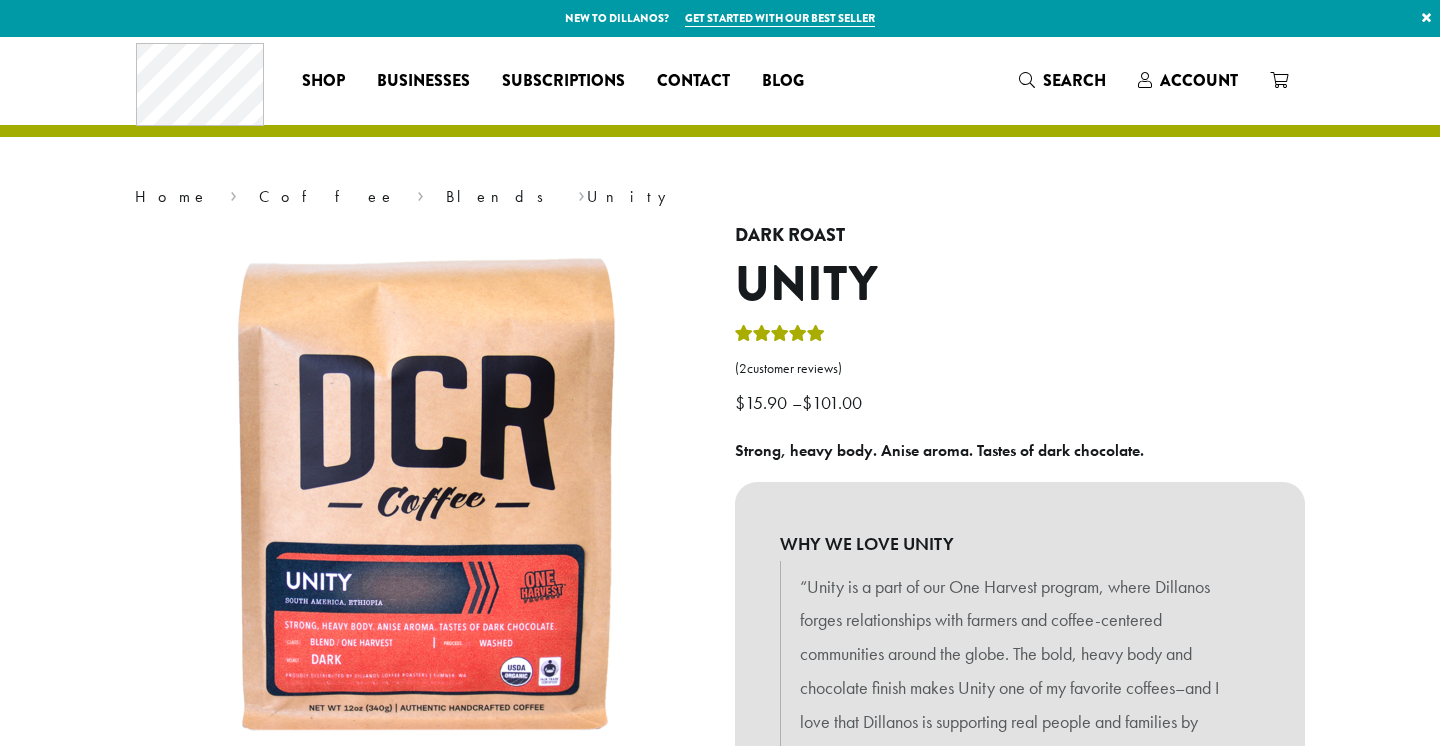 scroll, scrollTop: 0, scrollLeft: 0, axis: both 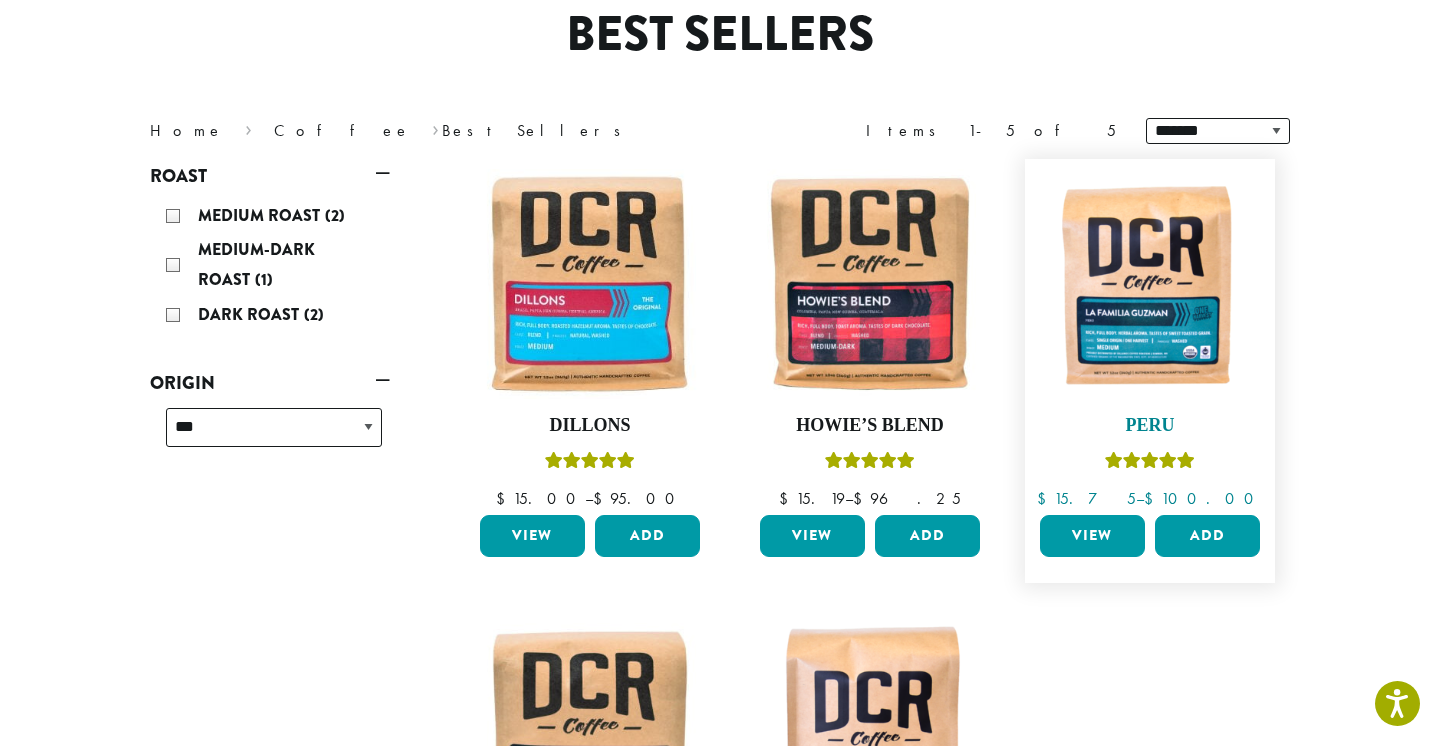 click at bounding box center [1150, 284] 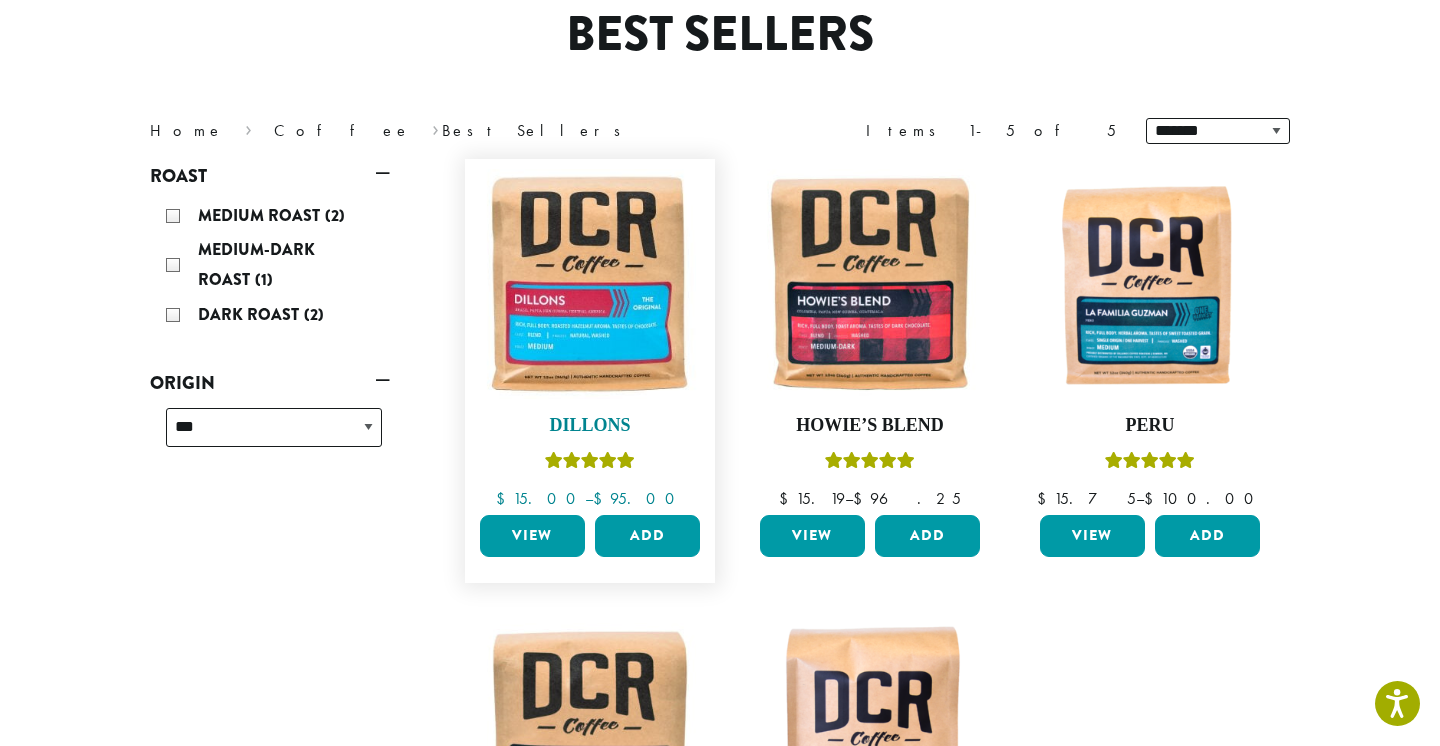 click at bounding box center [590, 284] 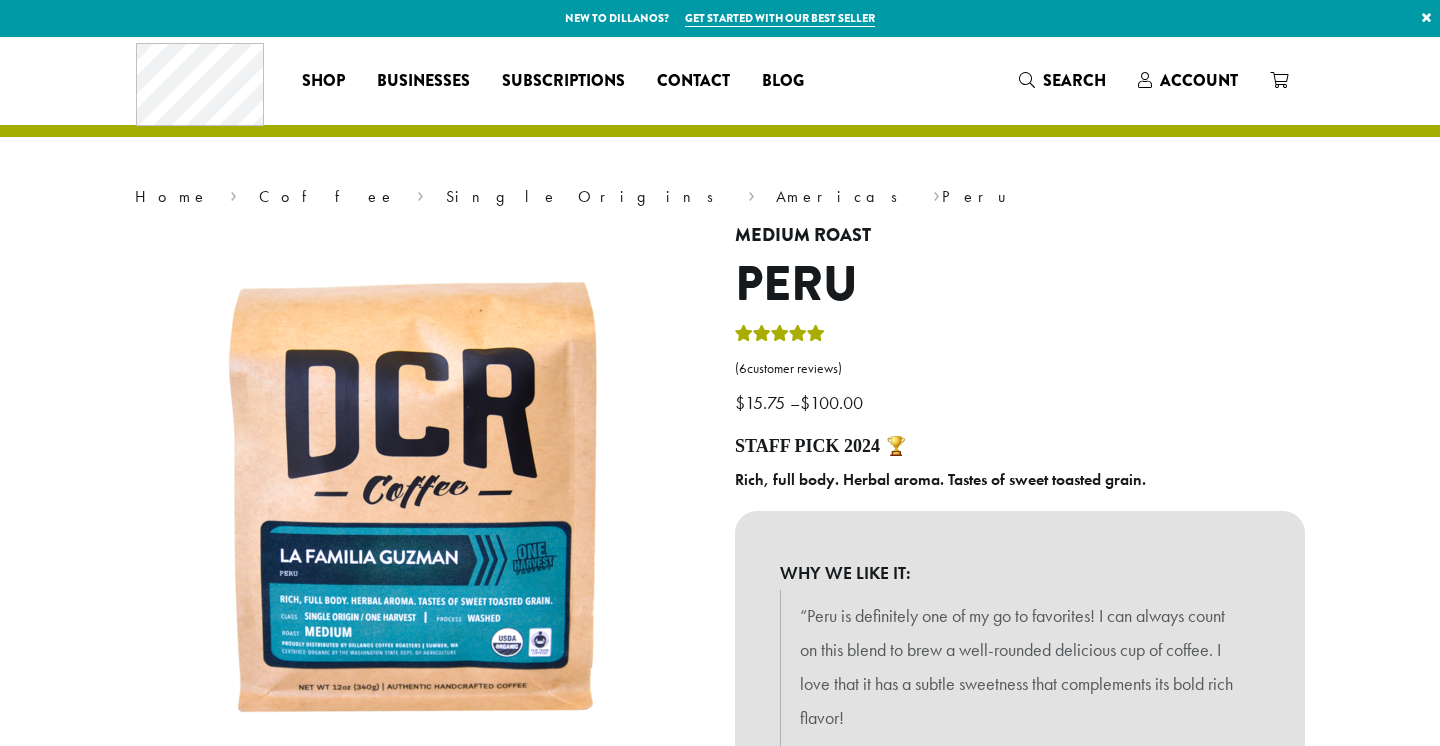 scroll, scrollTop: 0, scrollLeft: 0, axis: both 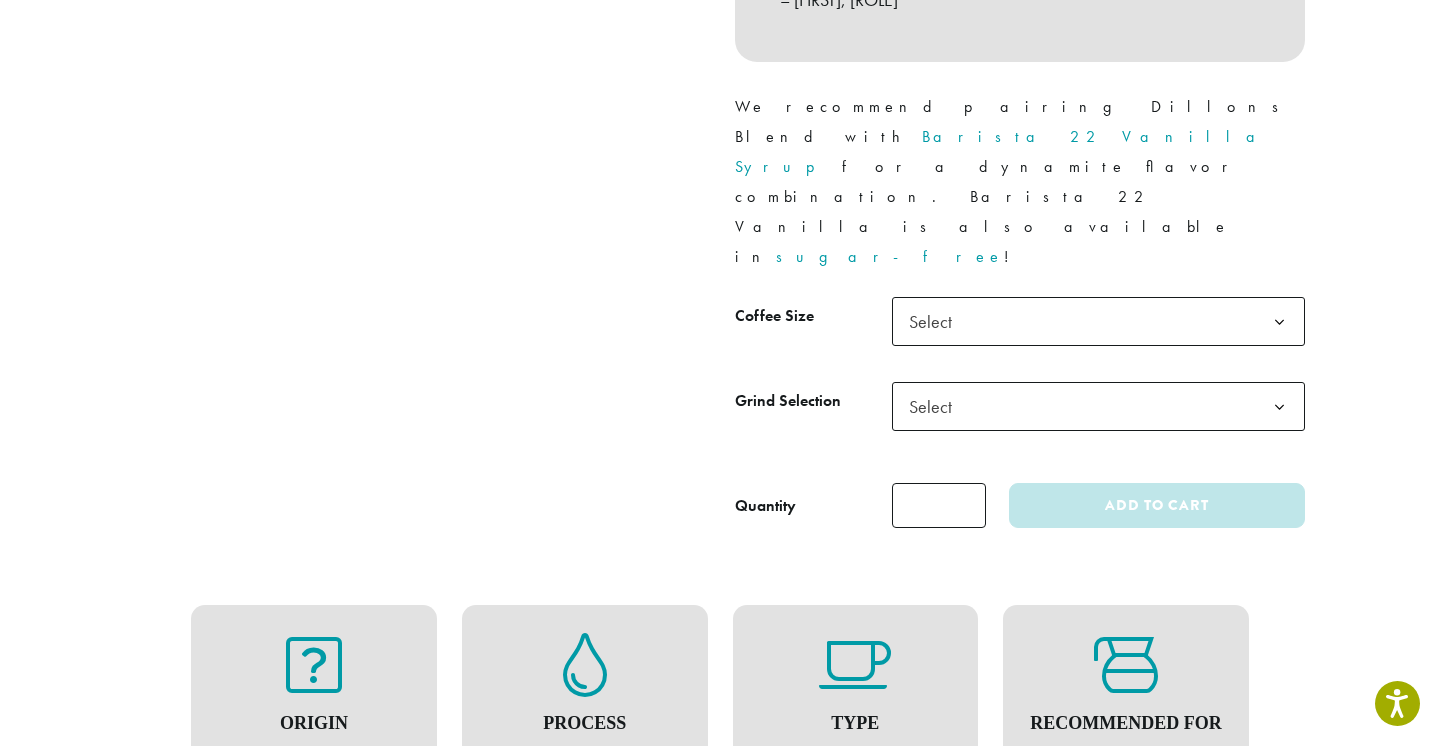 click on "Select" 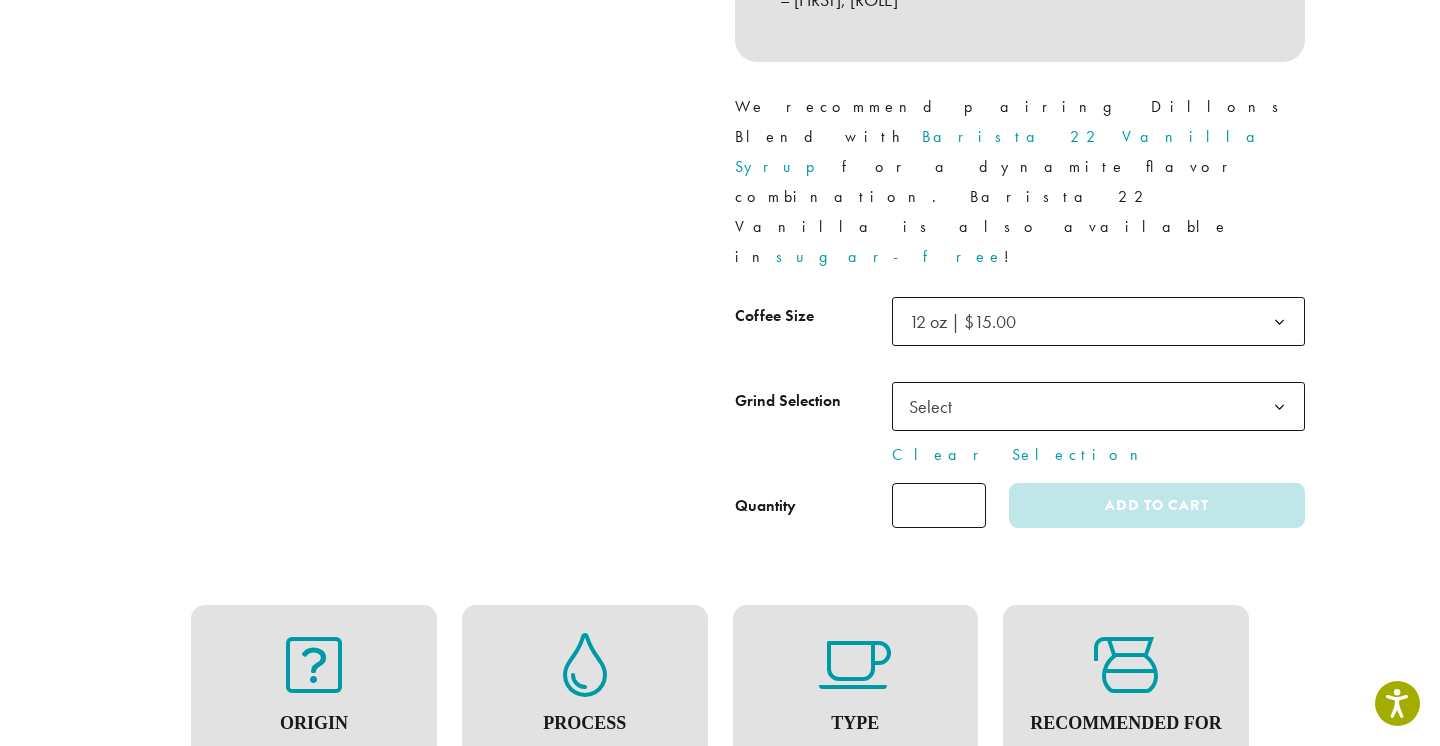 click on "Select" 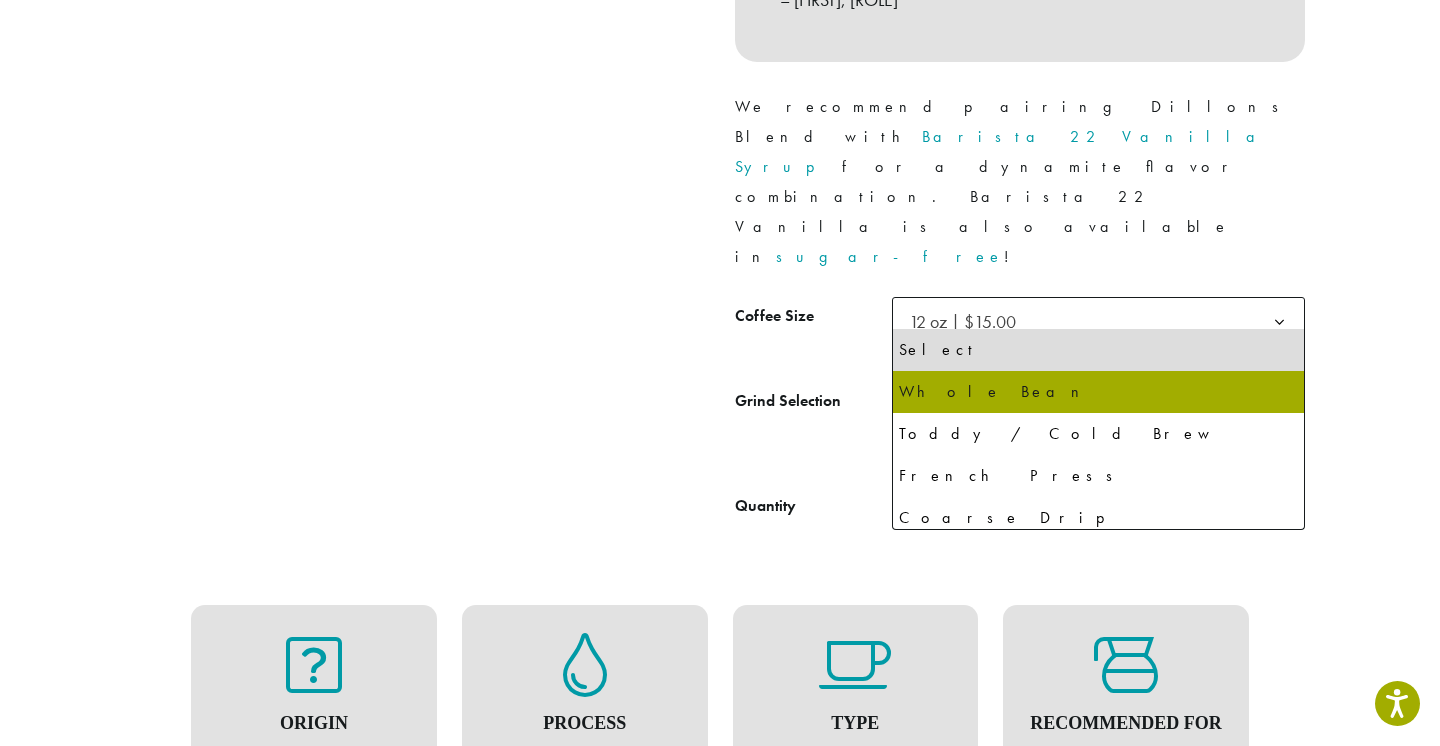 select on "*********" 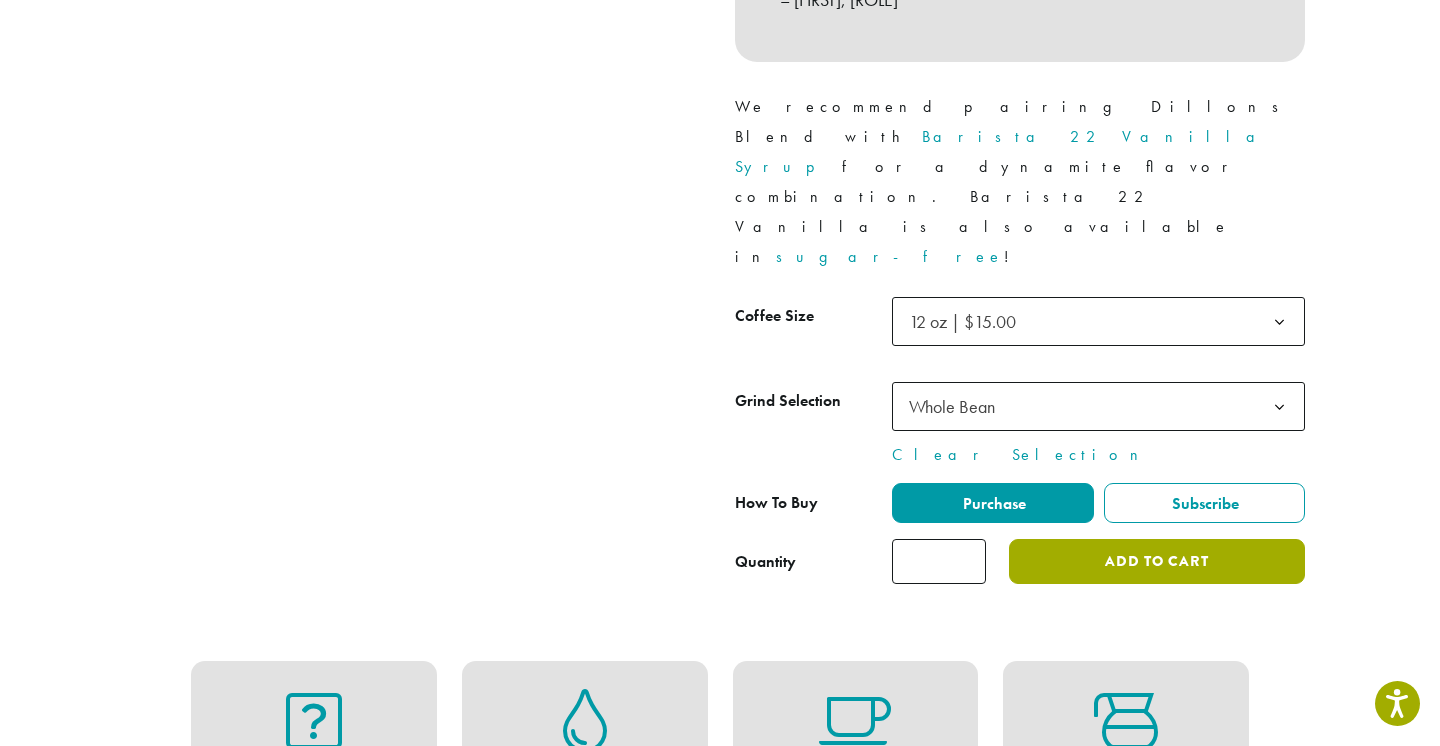 click on "Add to cart" 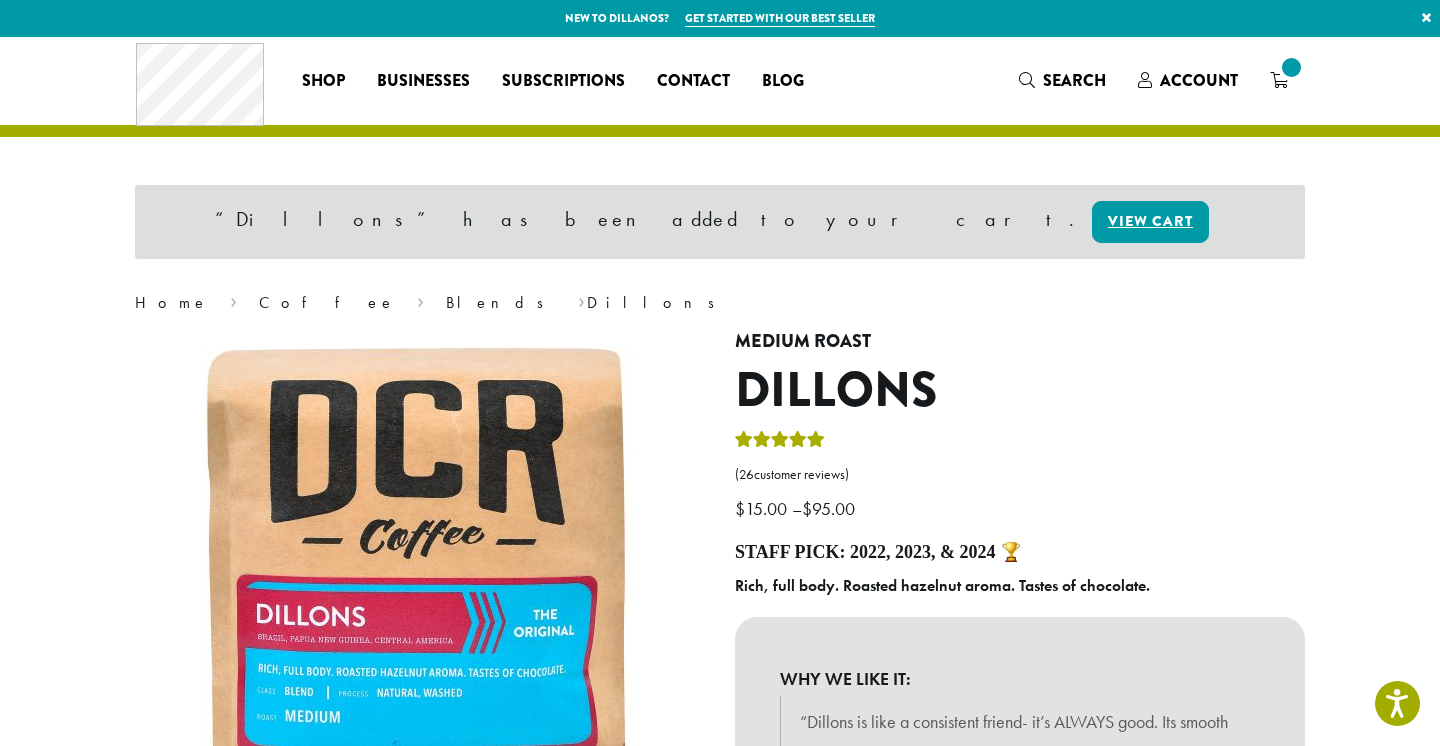 scroll, scrollTop: 23, scrollLeft: 0, axis: vertical 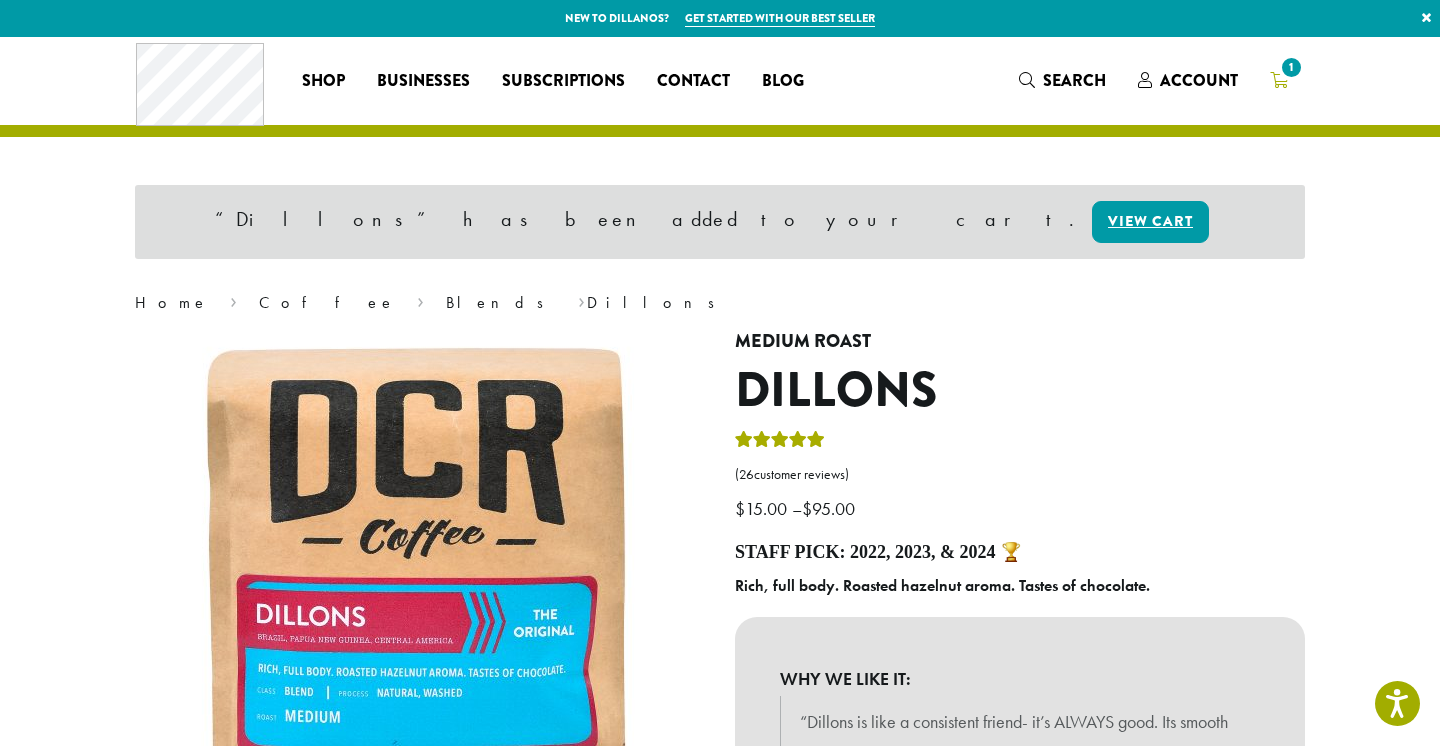 click on "1" at bounding box center [1279, 80] 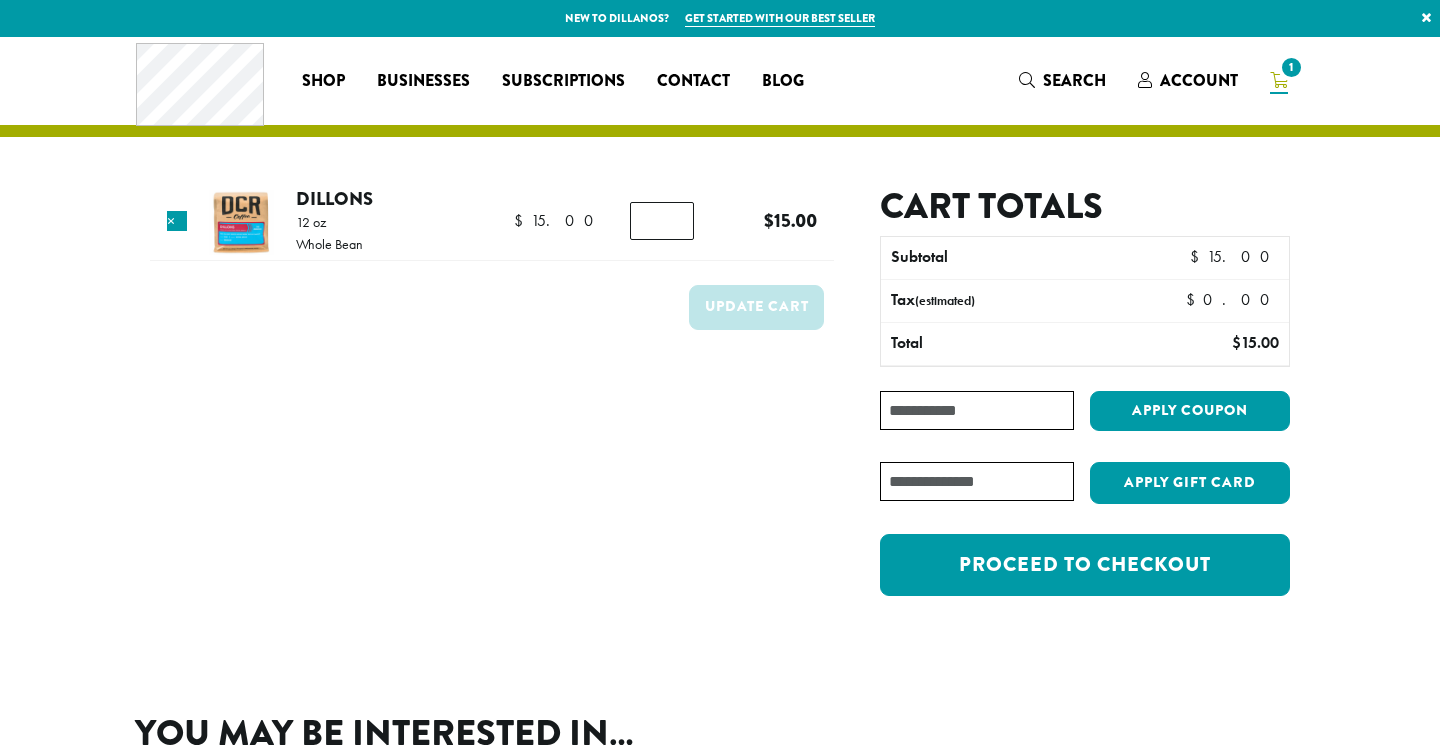 scroll, scrollTop: 0, scrollLeft: 0, axis: both 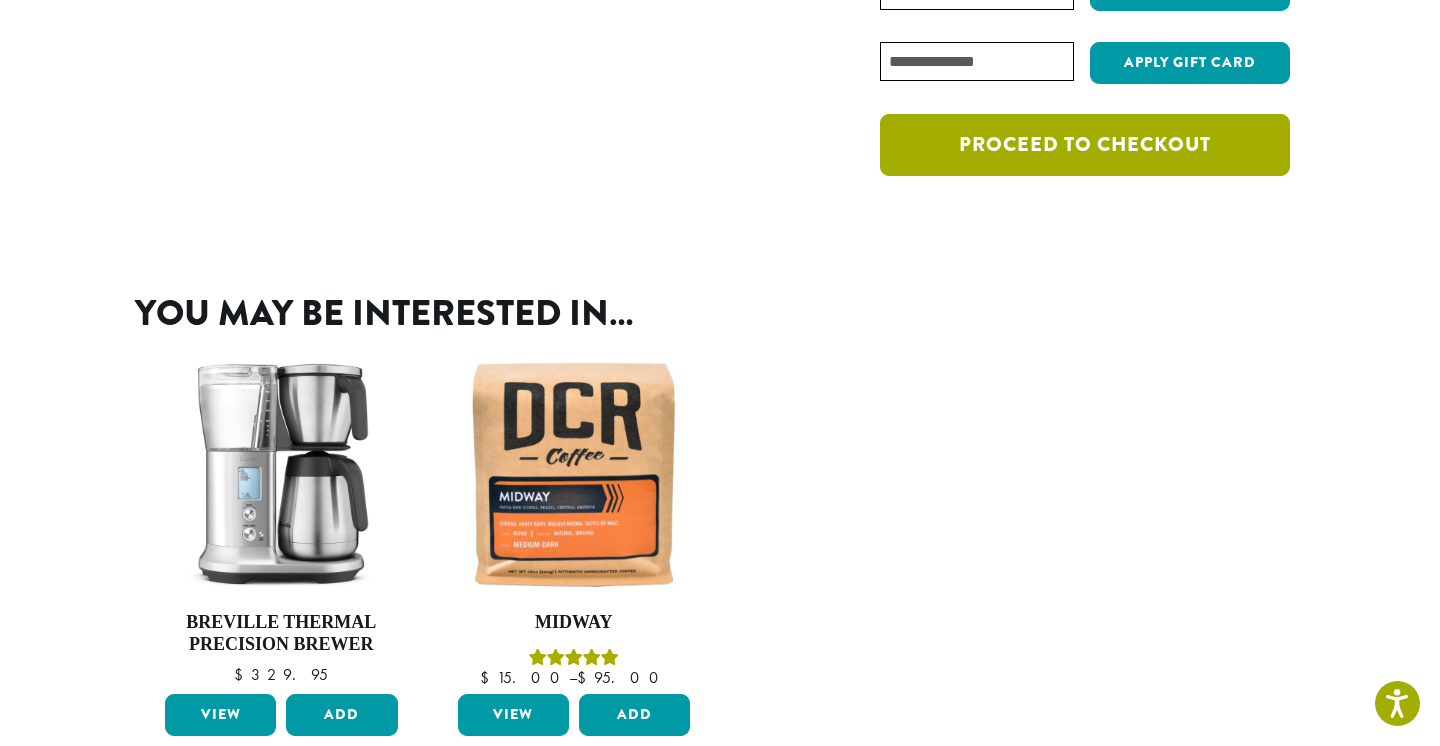 click on "Proceed to checkout" at bounding box center [1085, 145] 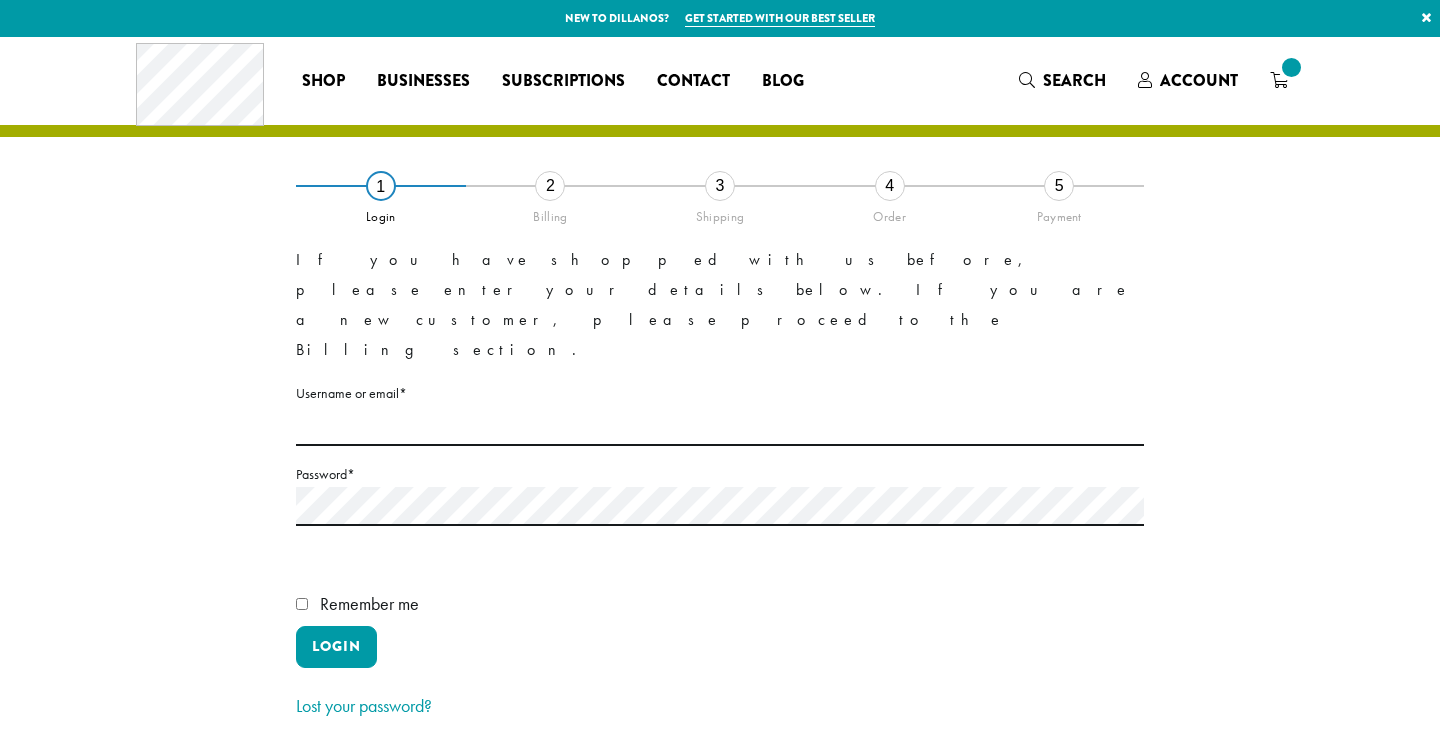 scroll, scrollTop: 0, scrollLeft: 0, axis: both 